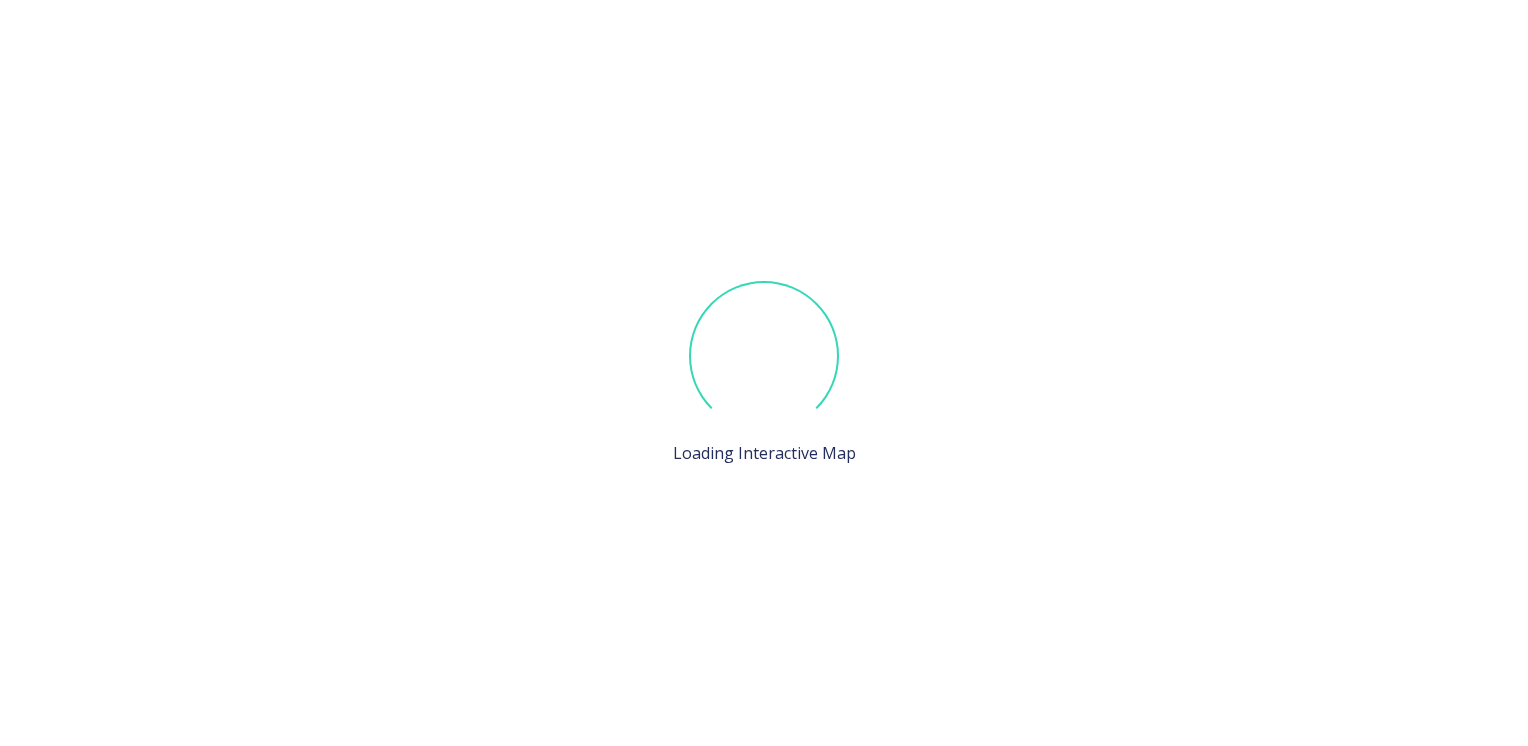 scroll, scrollTop: 0, scrollLeft: 0, axis: both 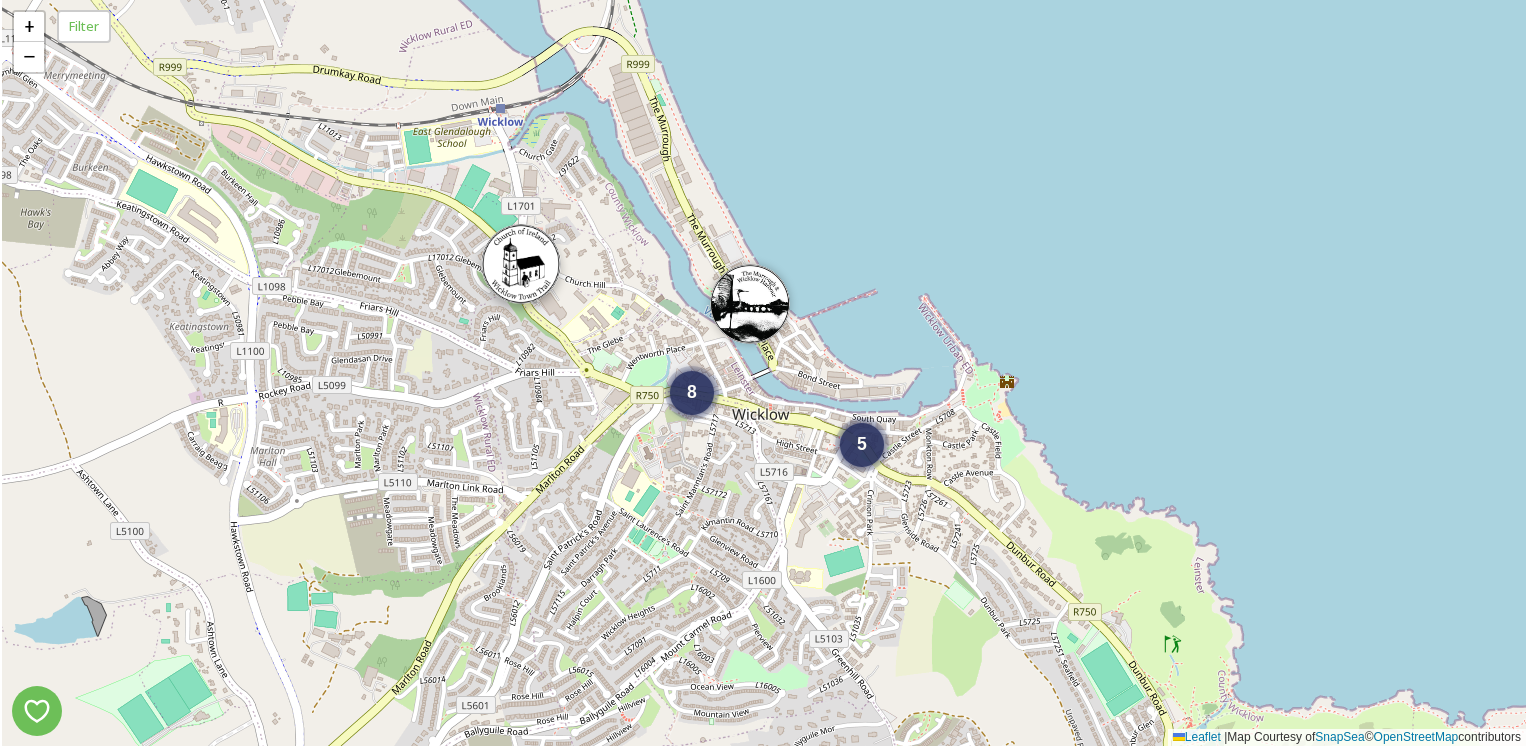 click at bounding box center (521, 264) 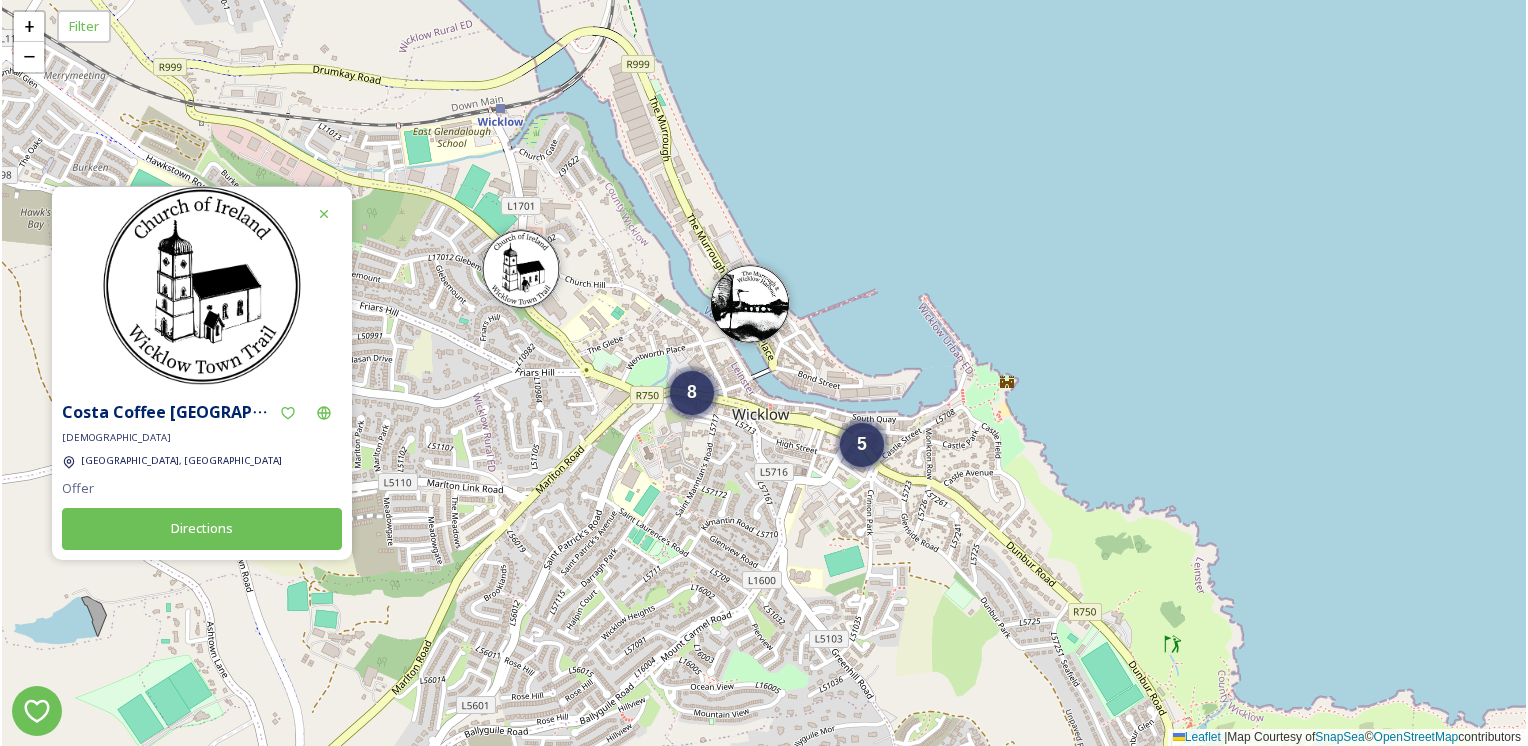 click at bounding box center [521, 269] 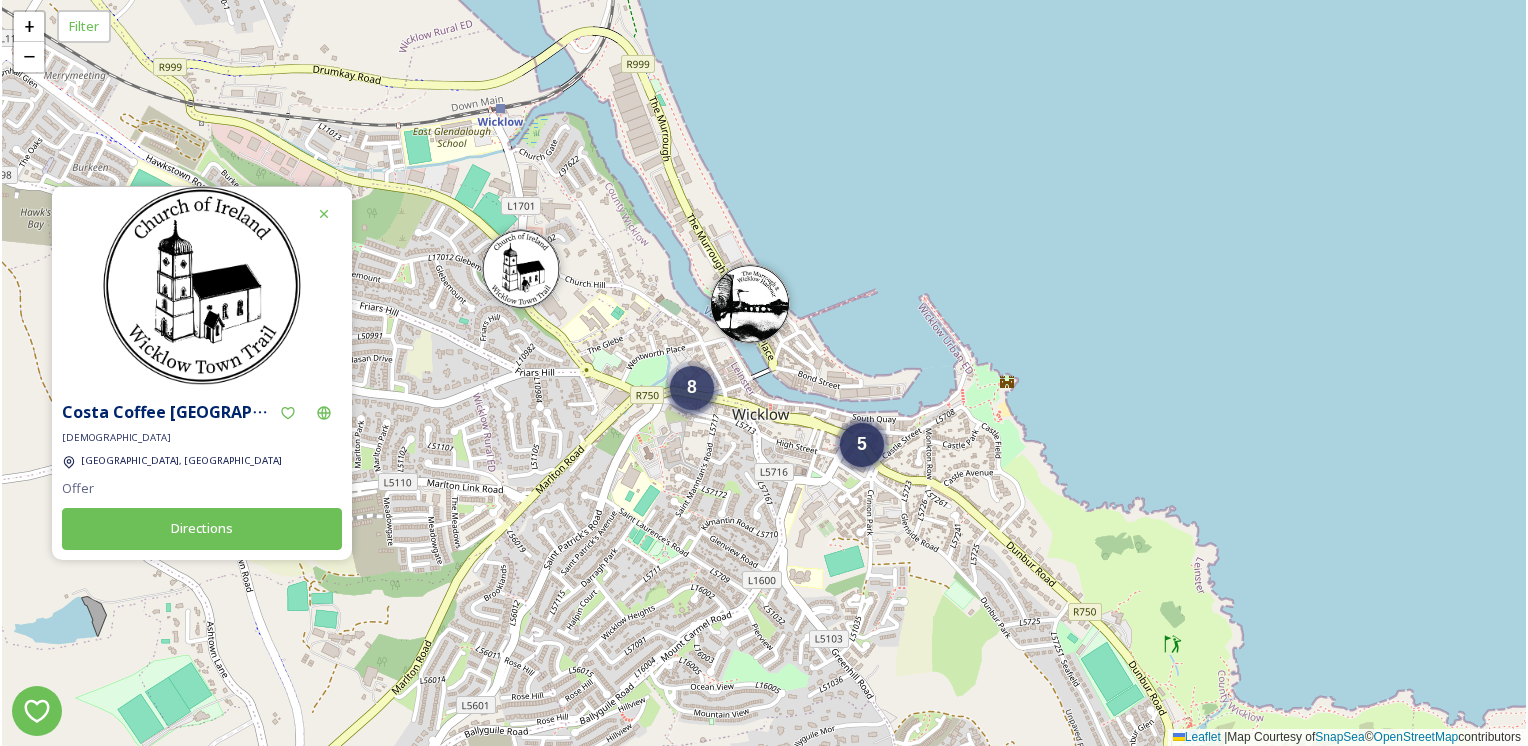 click on "8" at bounding box center [692, 387] 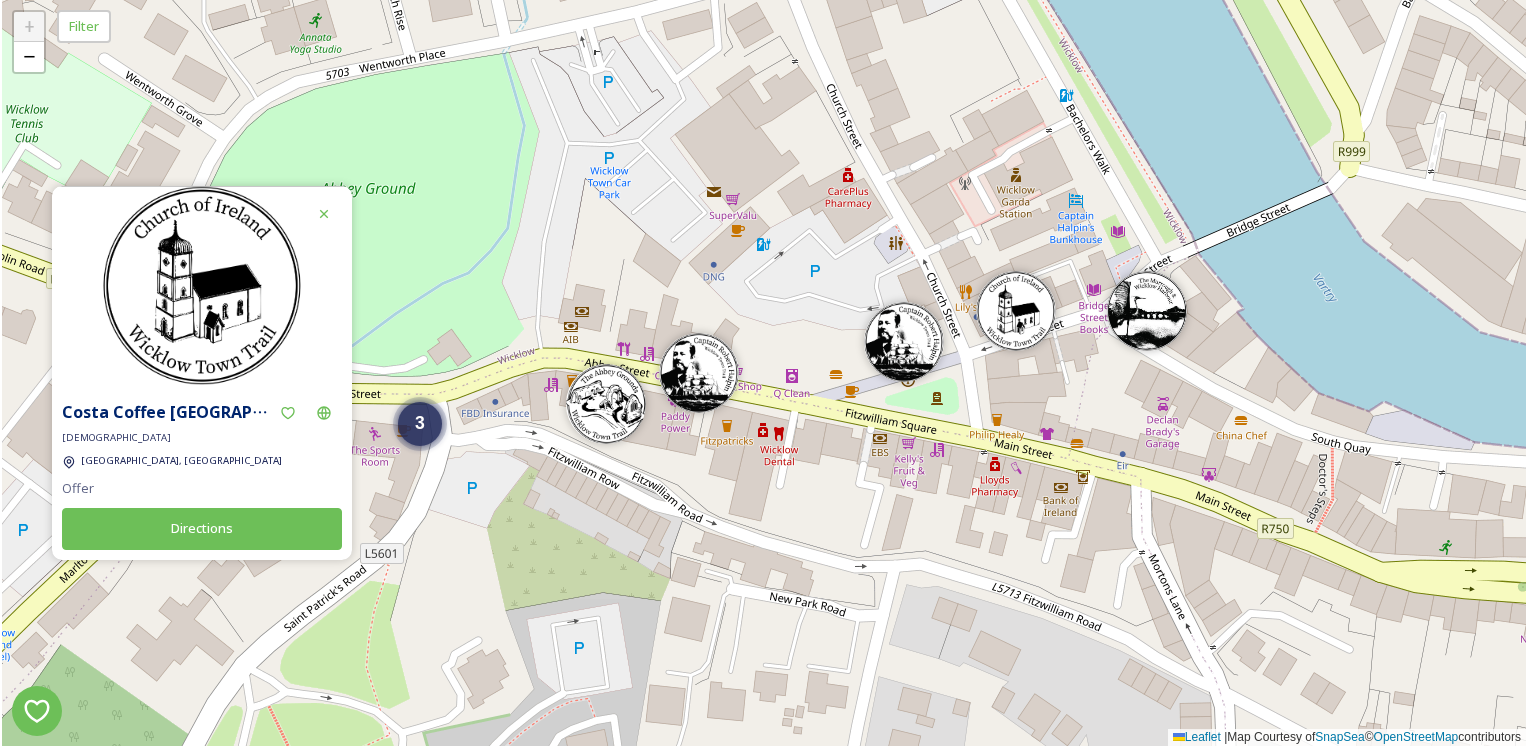 click 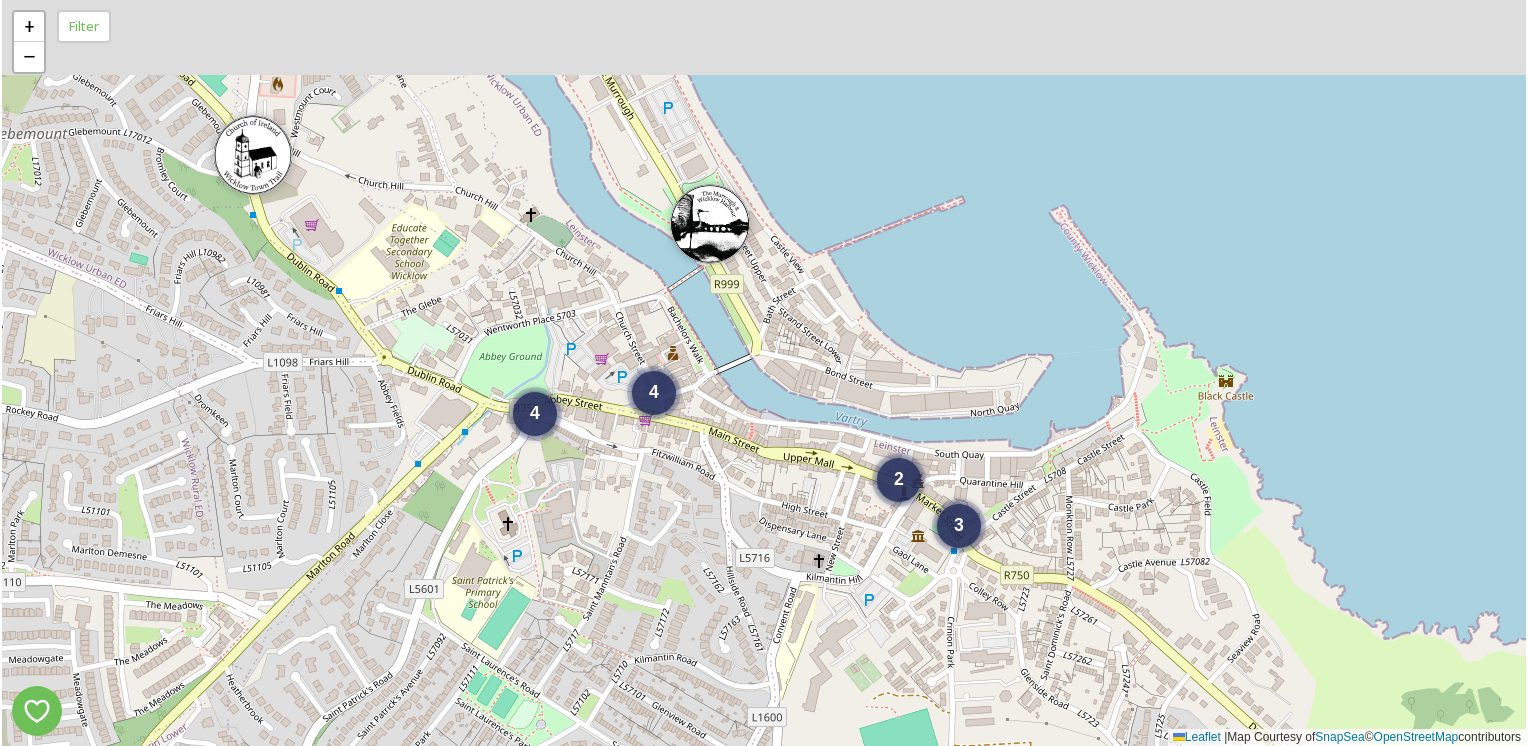 drag, startPoint x: 309, startPoint y: 166, endPoint x: 433, endPoint y: 376, distance: 243.87701 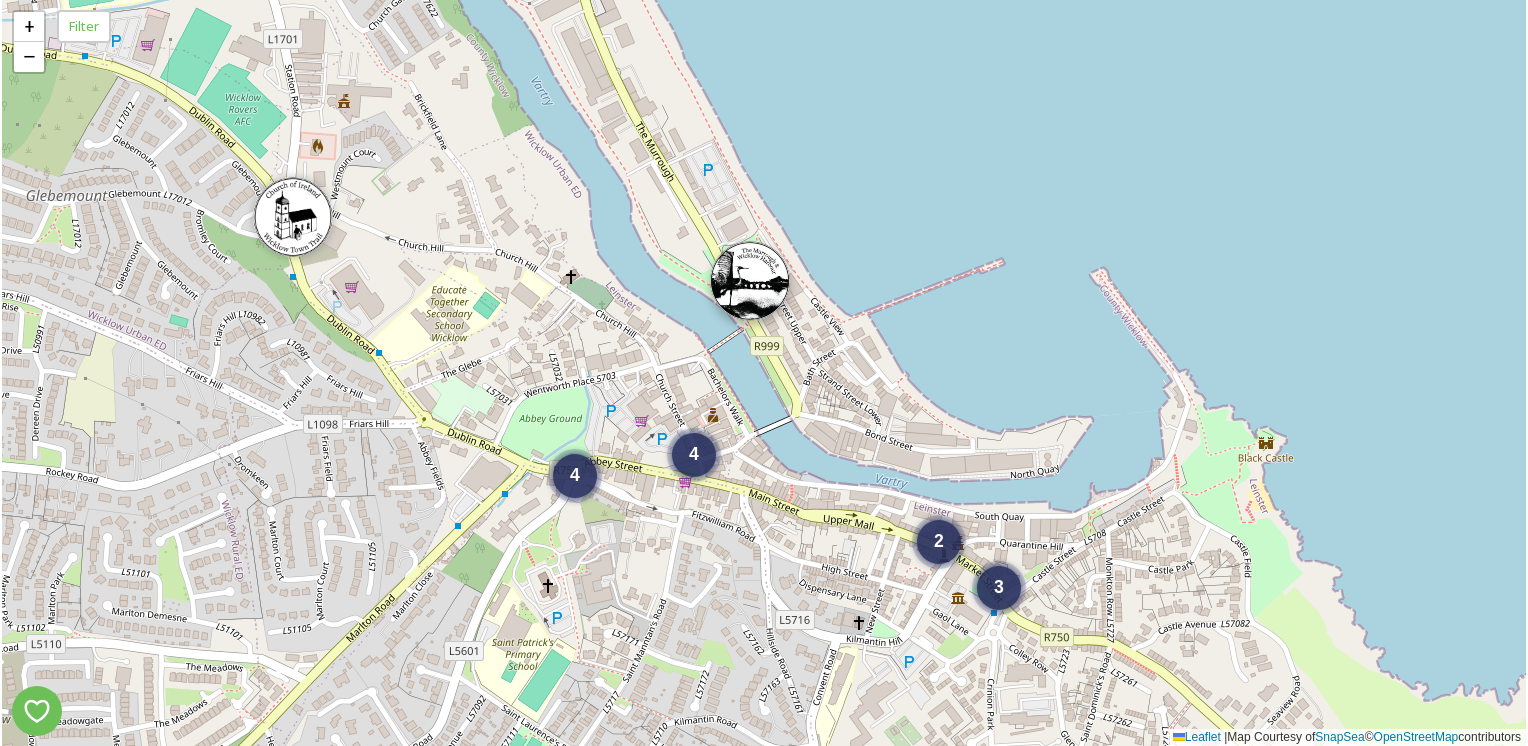 click at bounding box center (750, 281) 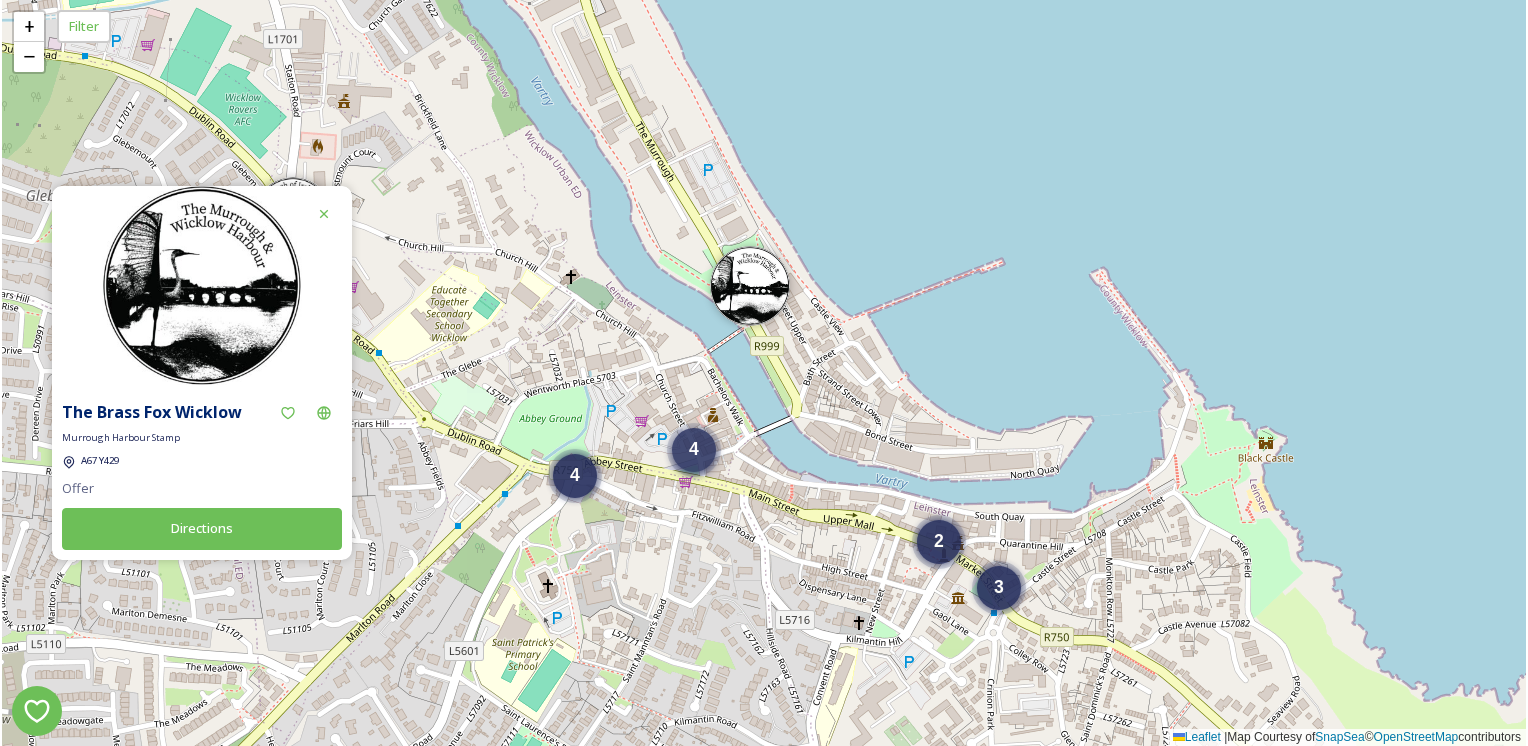 click on "4" at bounding box center [694, 450] 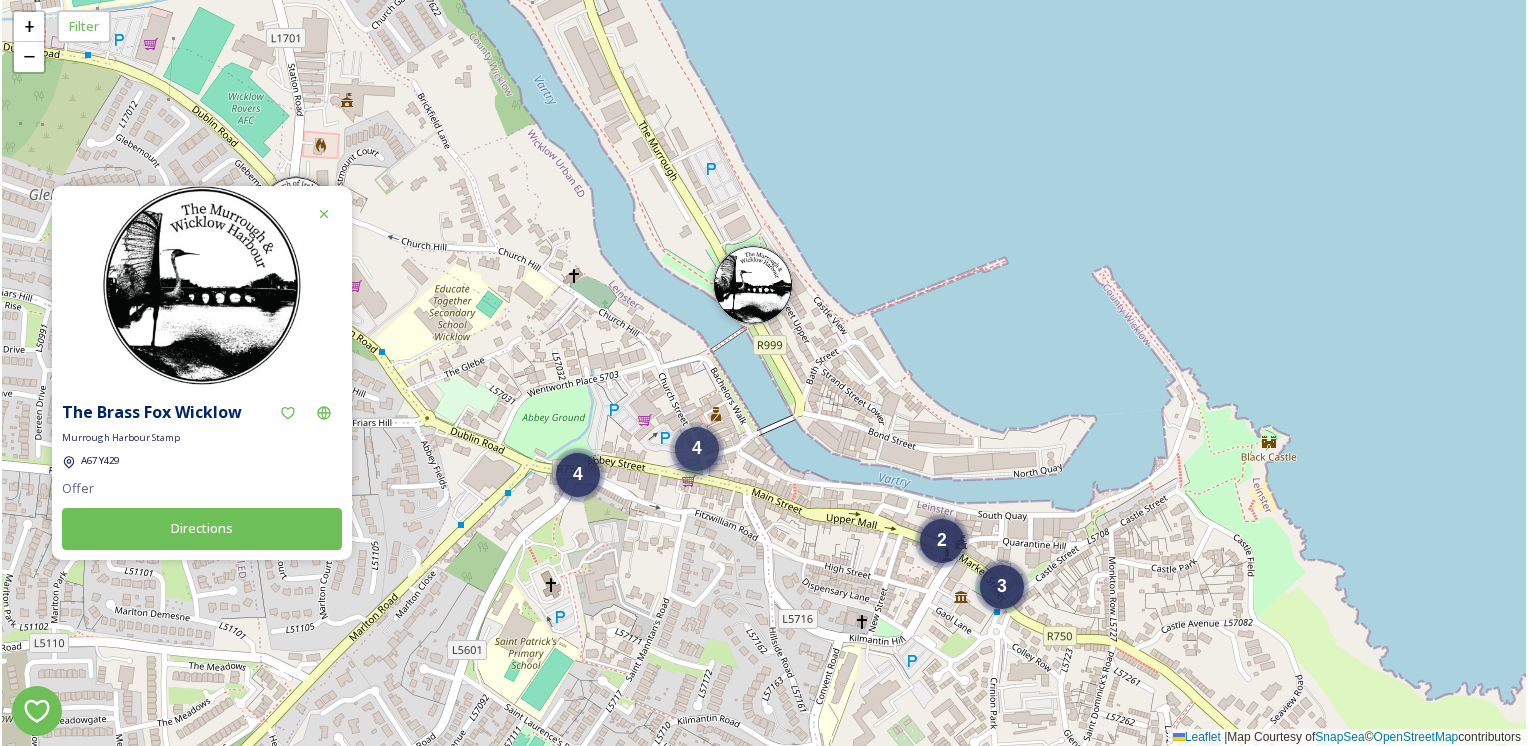 click on "4" at bounding box center (697, 448) 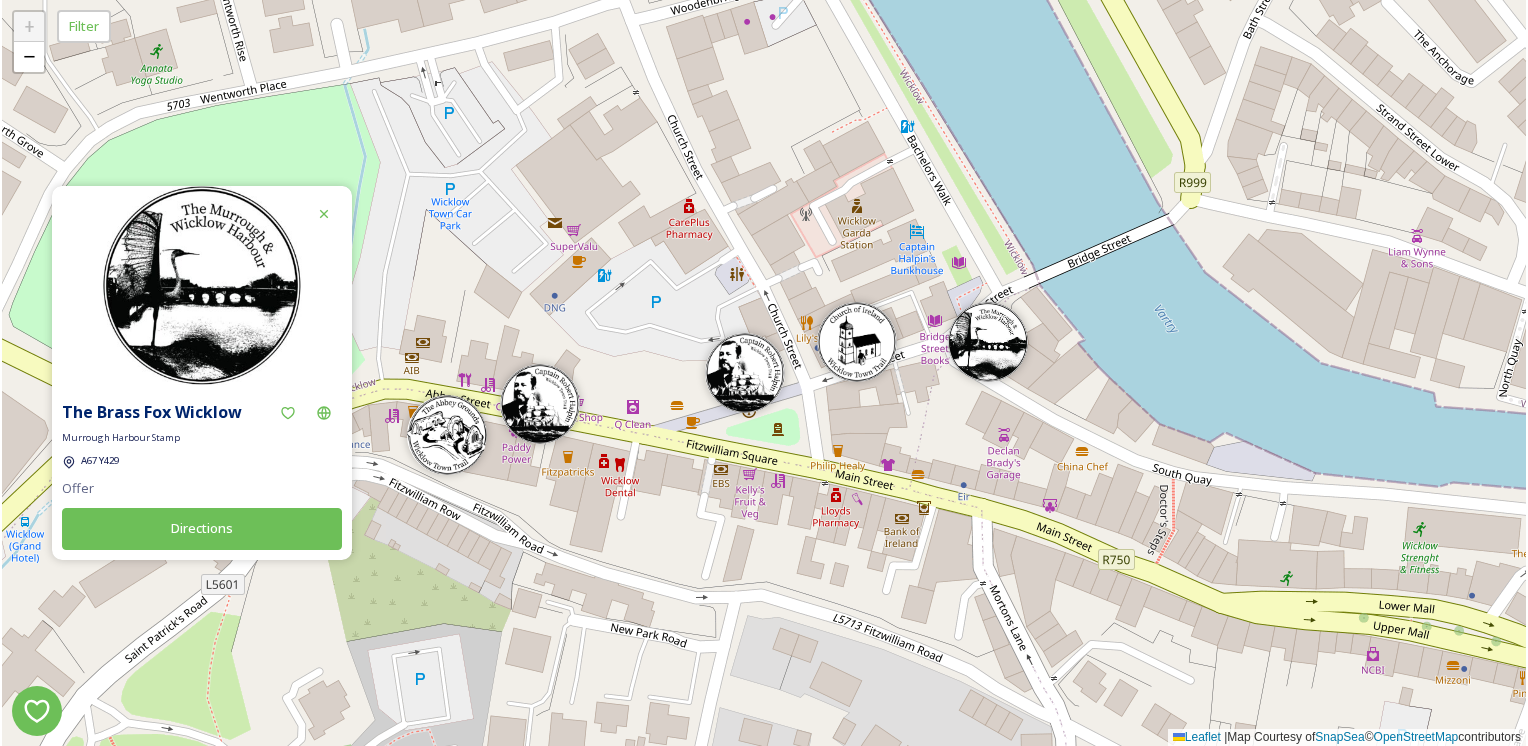click 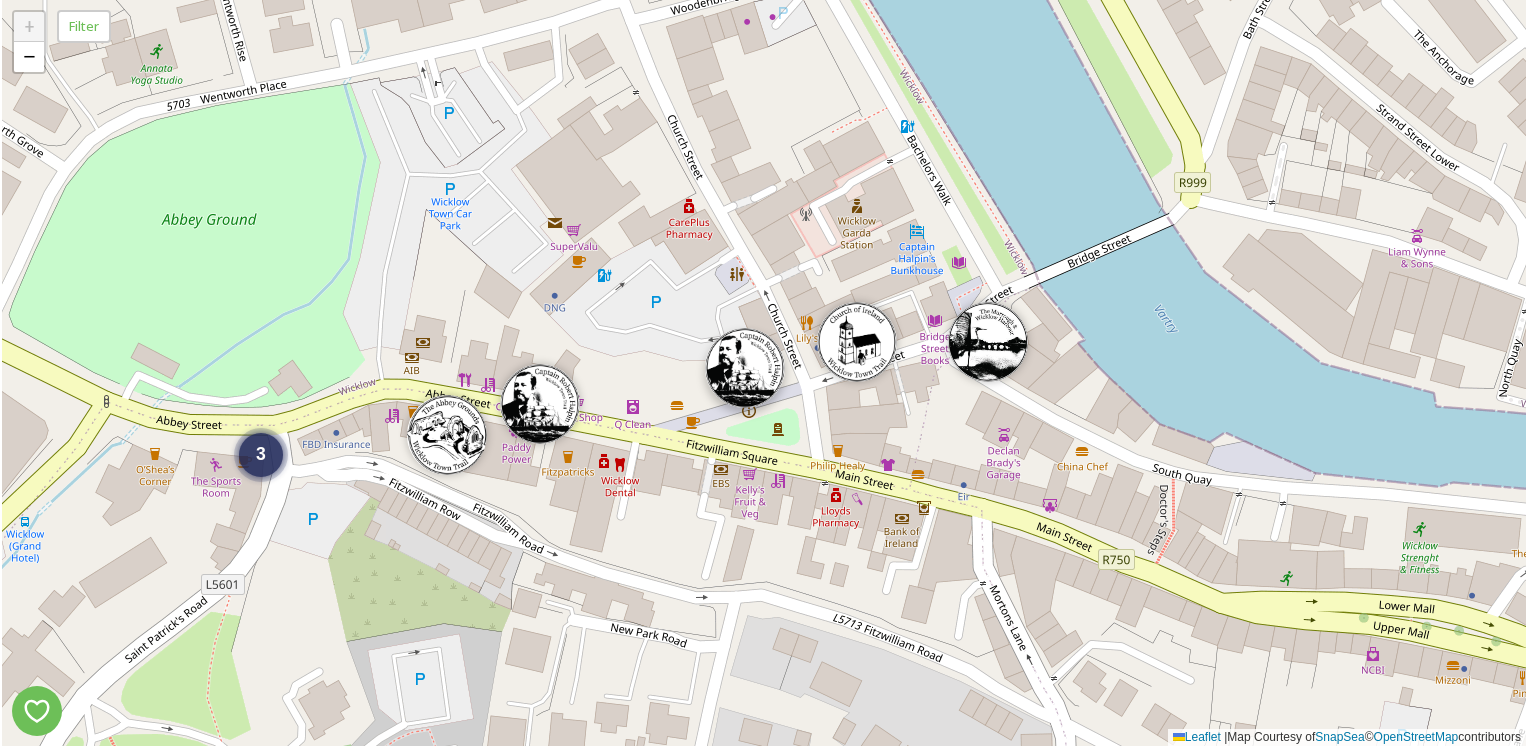click at bounding box center (745, 368) 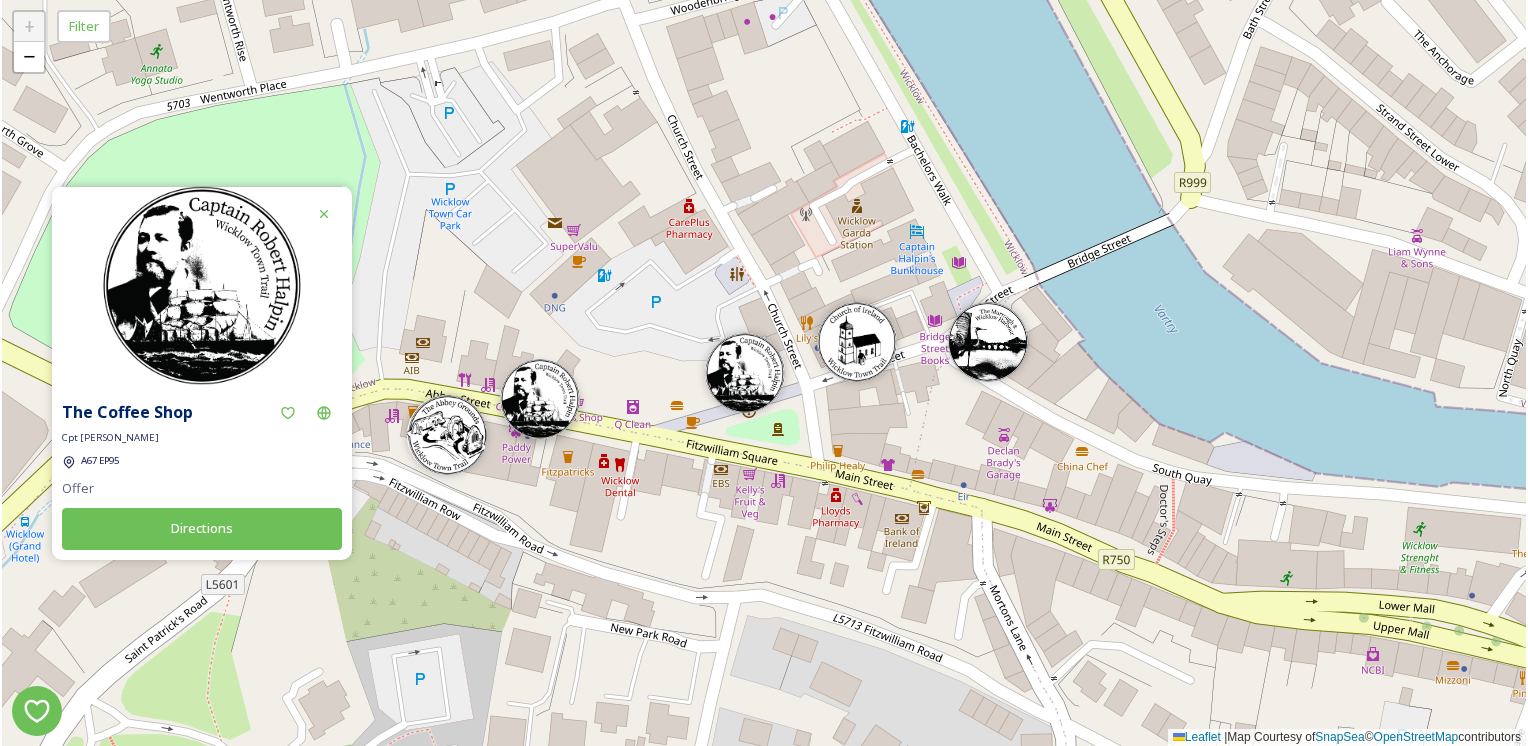 click at bounding box center (540, 399) 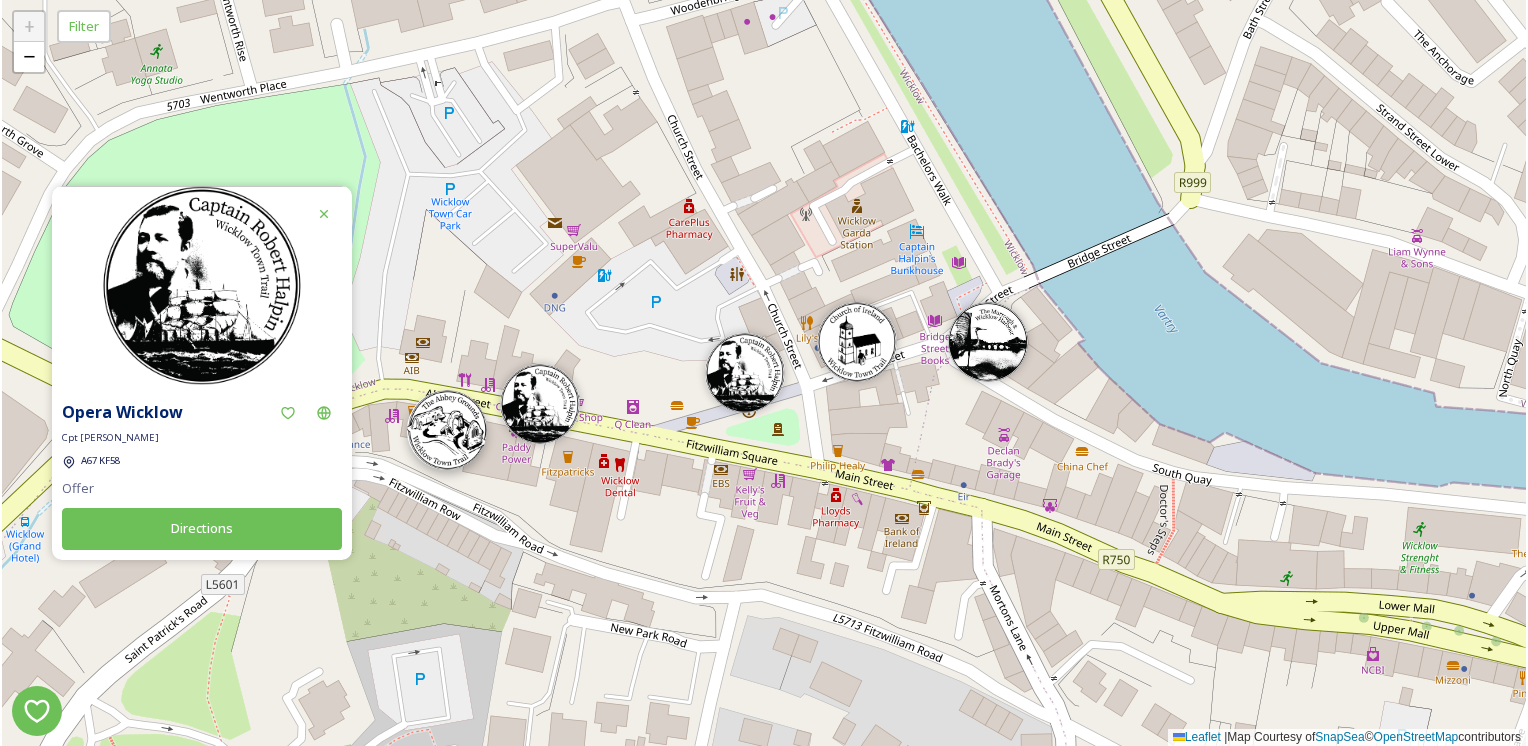 click at bounding box center (447, 430) 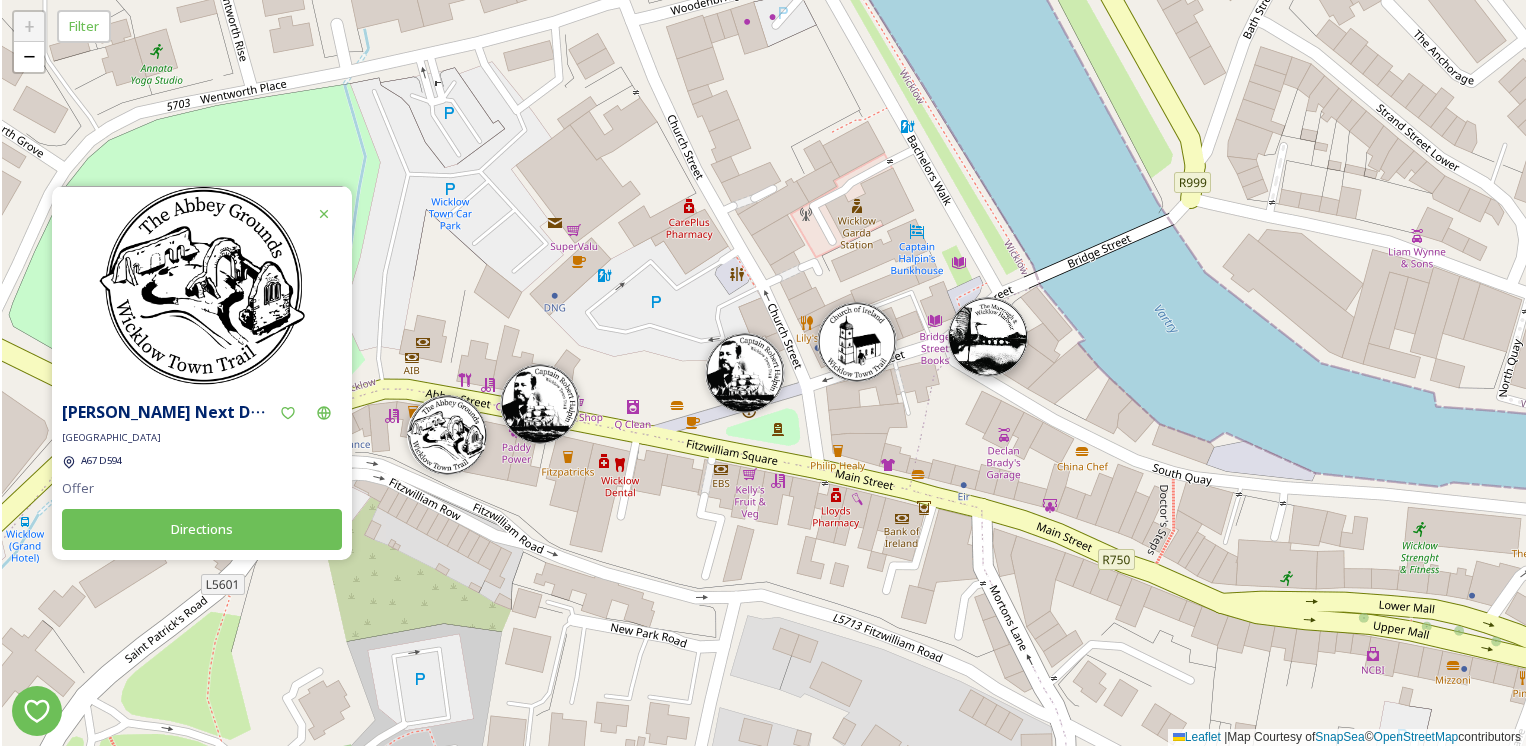 click at bounding box center (988, 337) 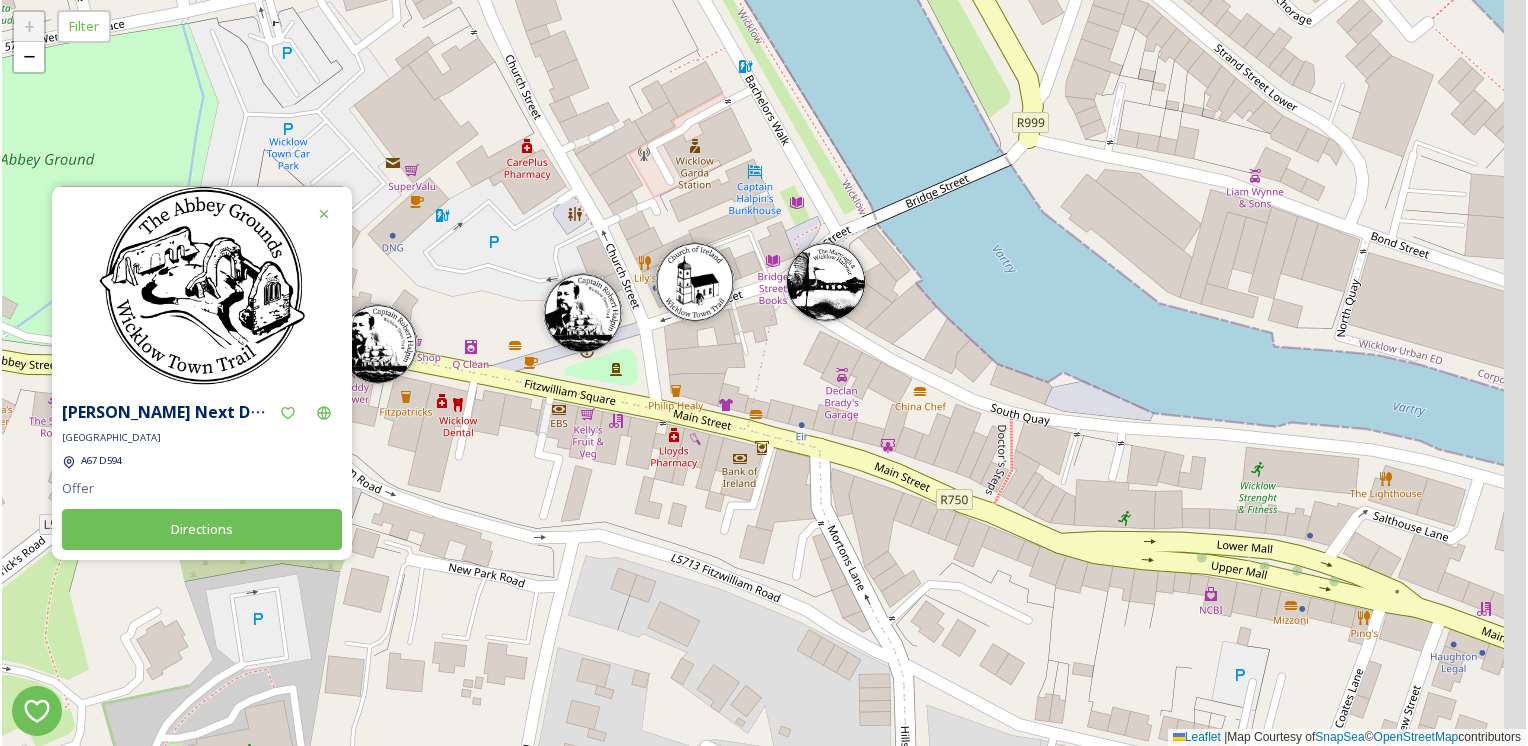 drag, startPoint x: 1122, startPoint y: 470, endPoint x: 937, endPoint y: 406, distance: 195.7575 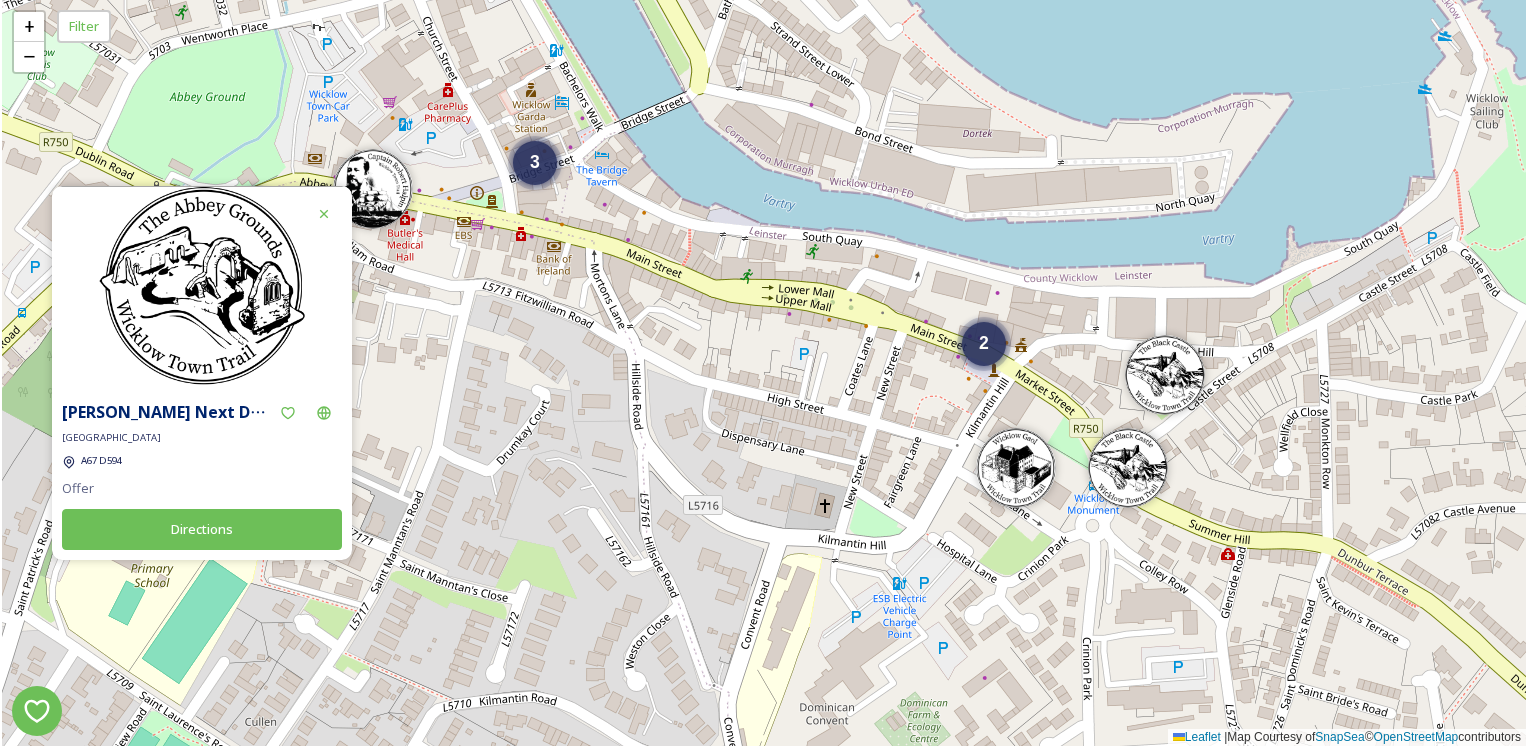 drag, startPoint x: 1183, startPoint y: 511, endPoint x: 936, endPoint y: 351, distance: 294.29407 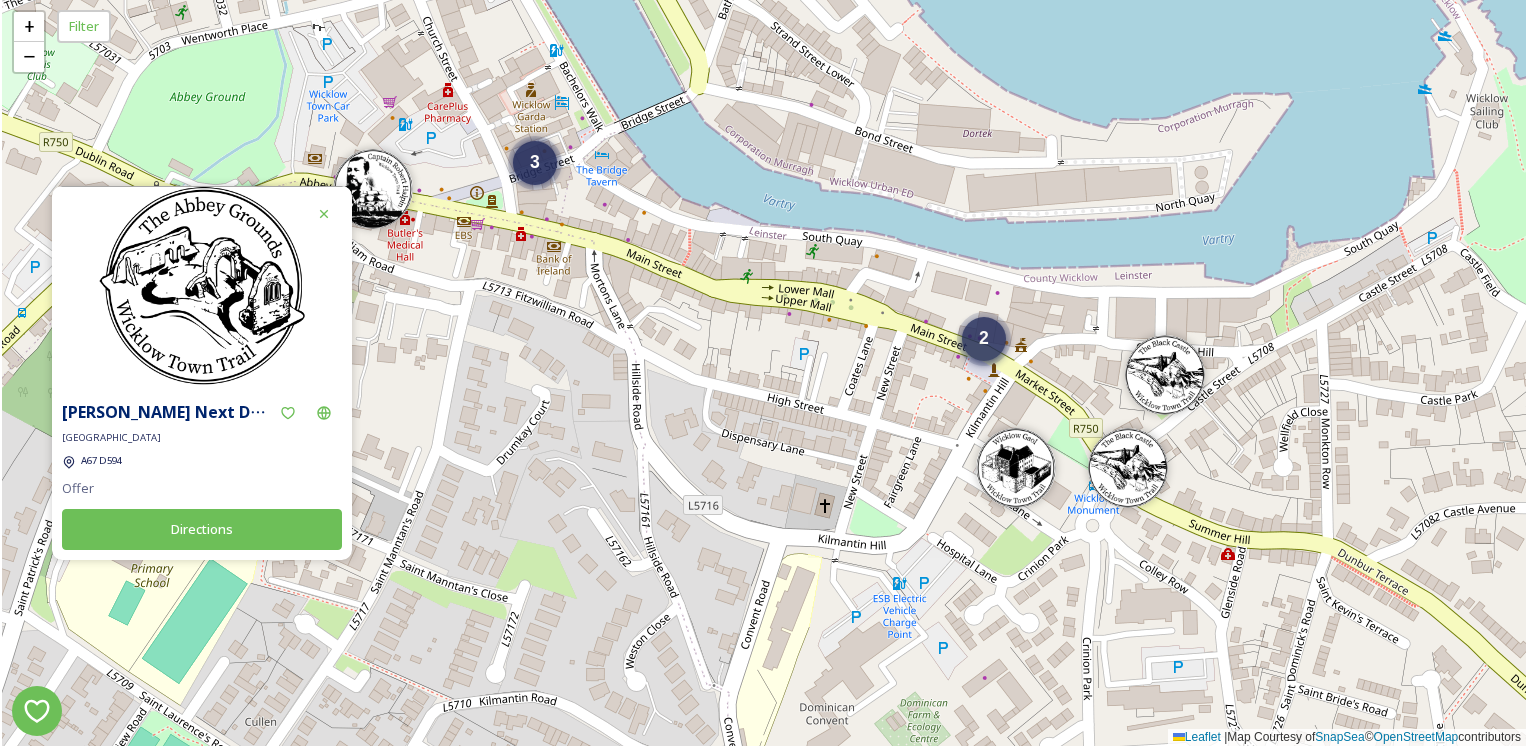 click on "2" at bounding box center [984, 338] 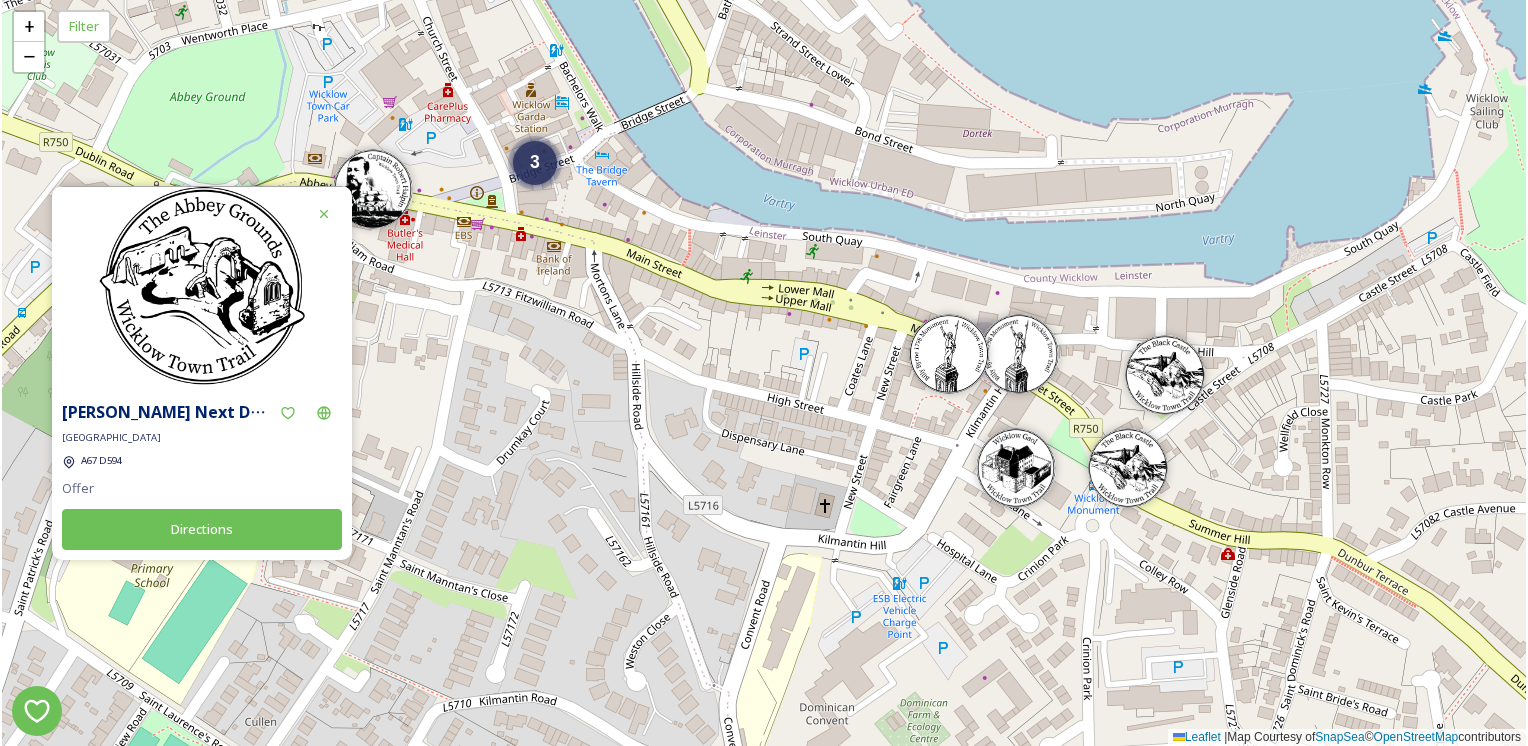 click at bounding box center (1019, 354) 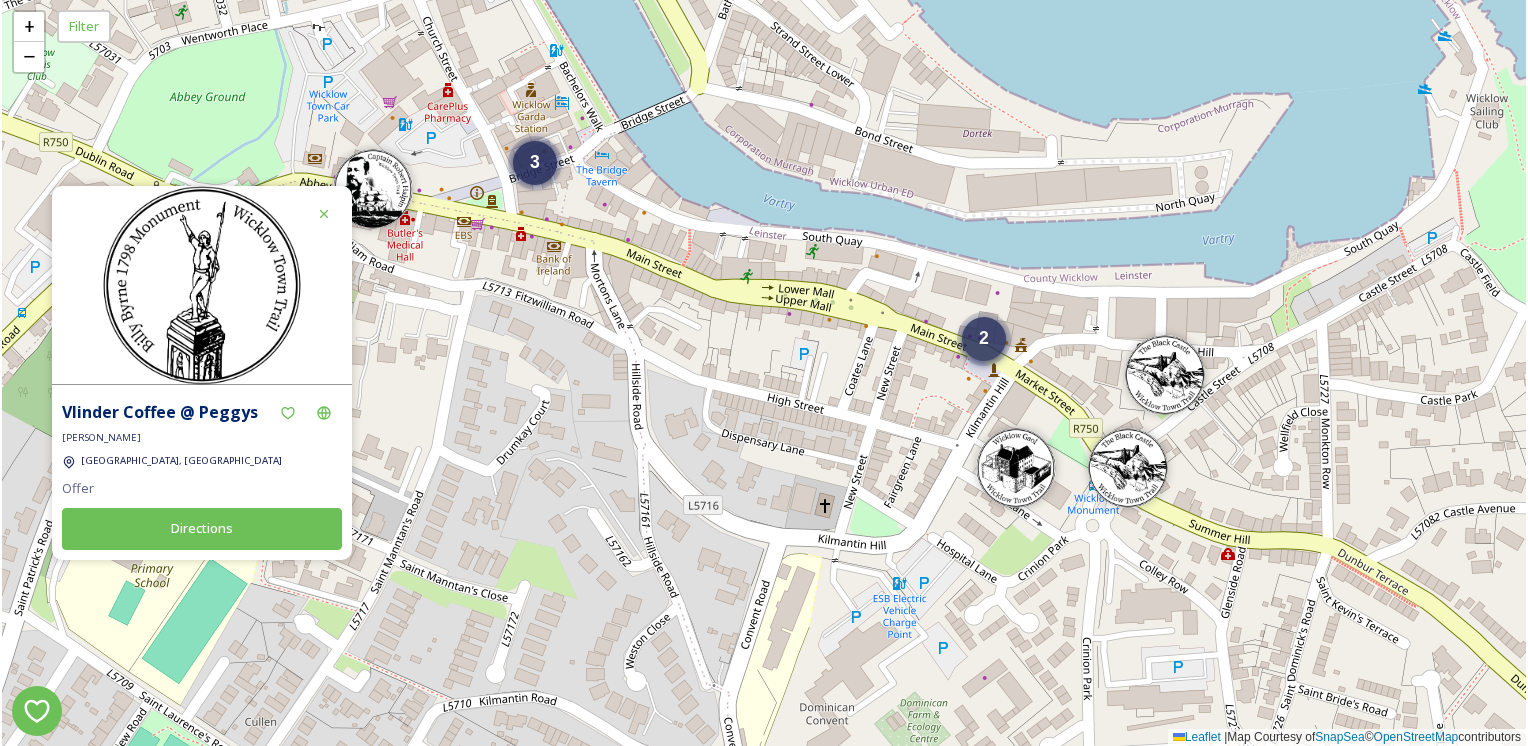 click on "2" at bounding box center (984, 339) 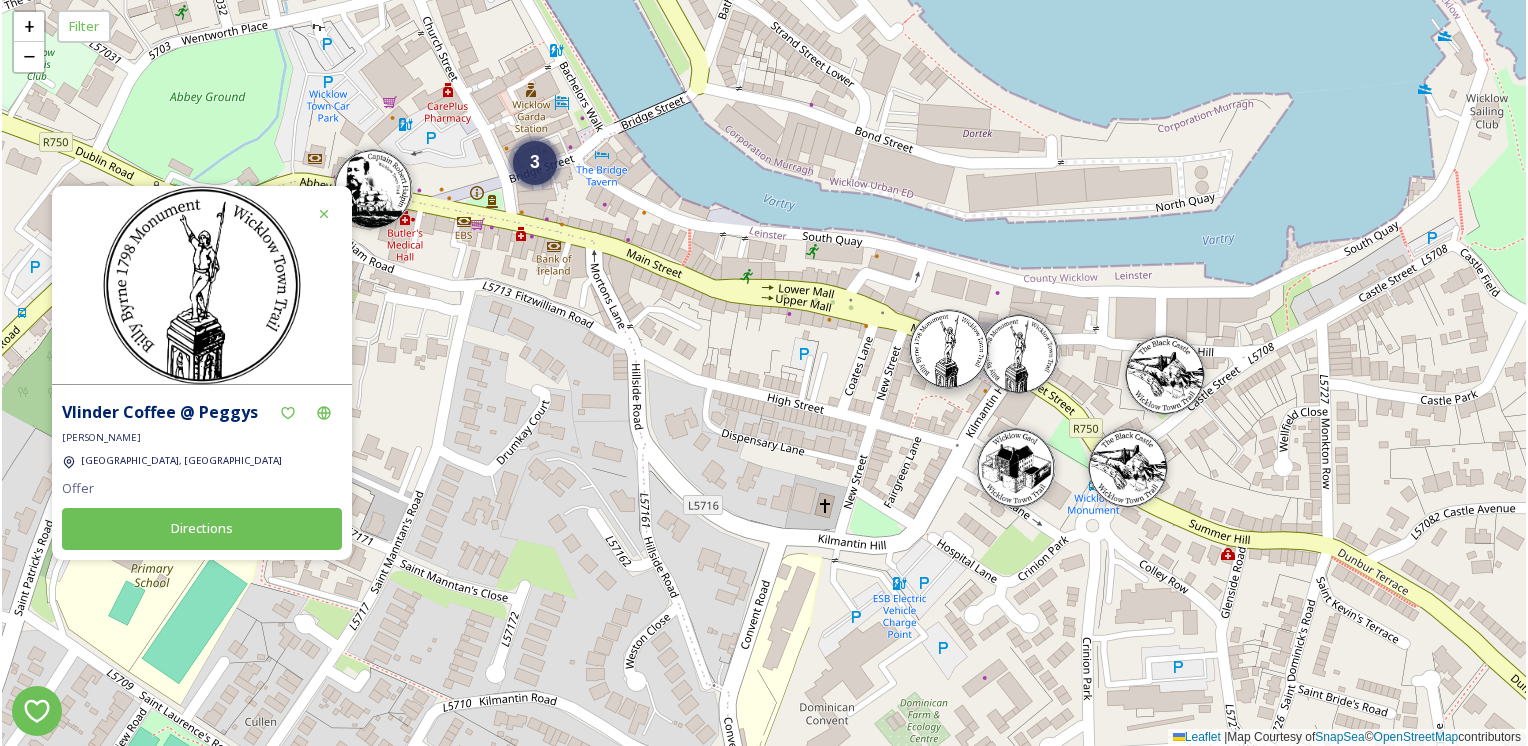 click at bounding box center [949, 349] 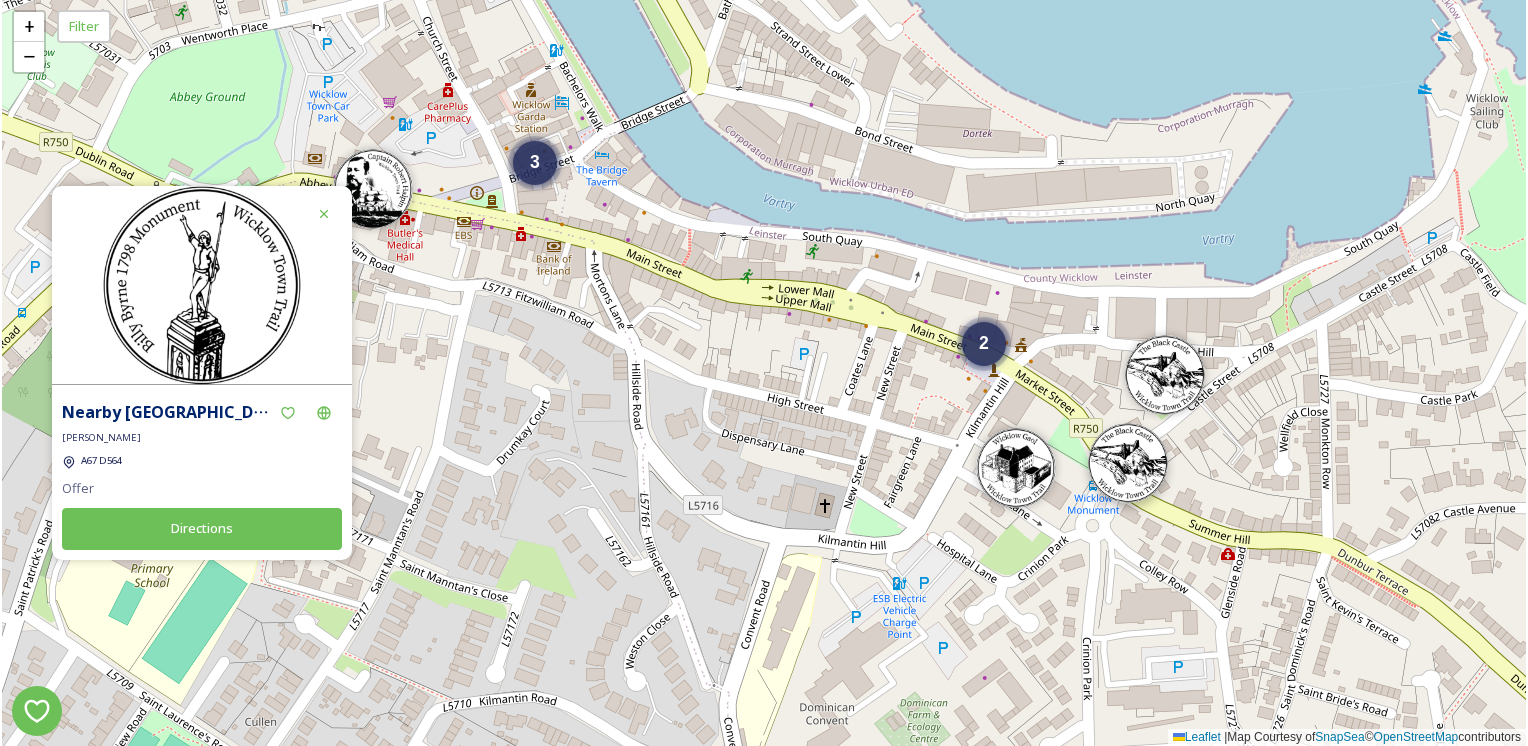 click at bounding box center [1128, 463] 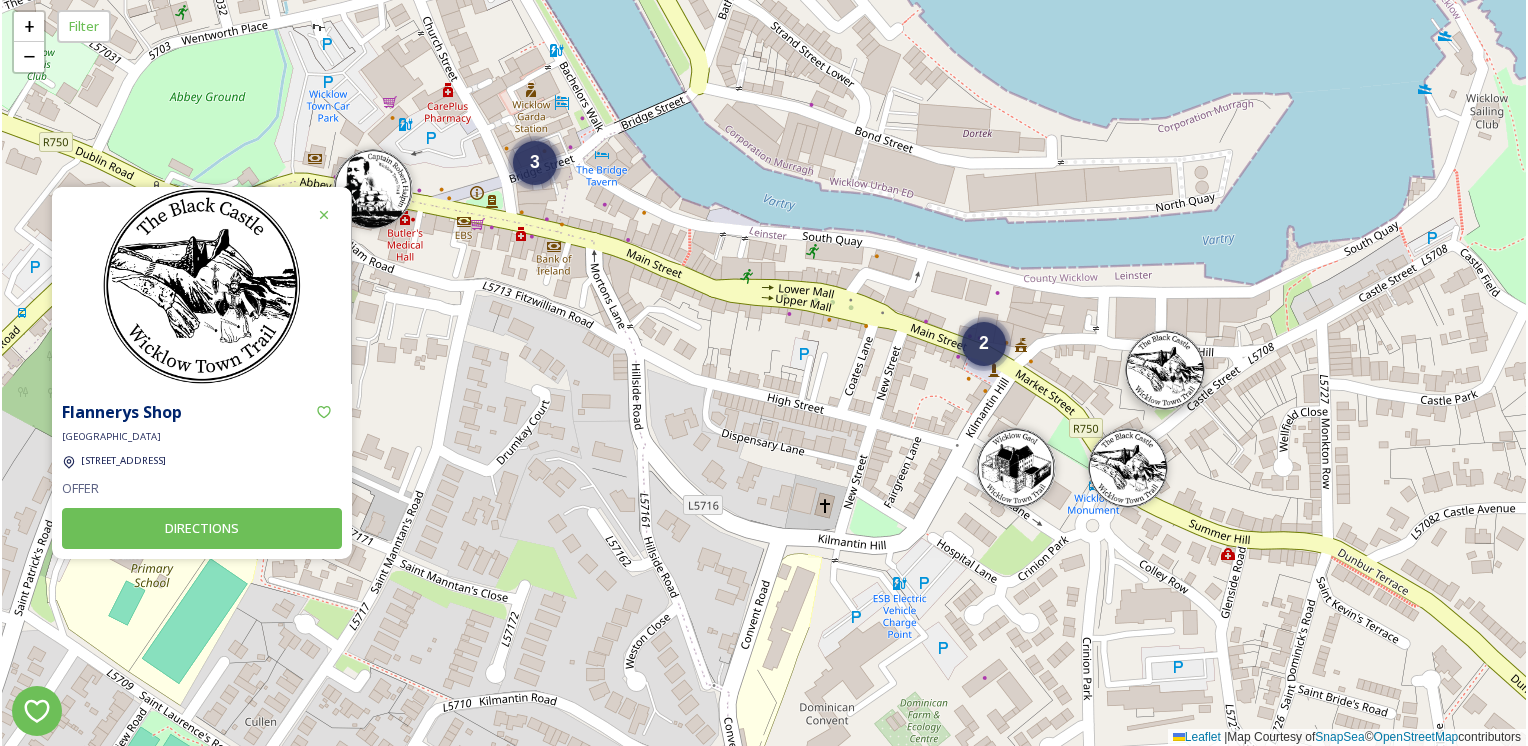 click at bounding box center (1165, 370) 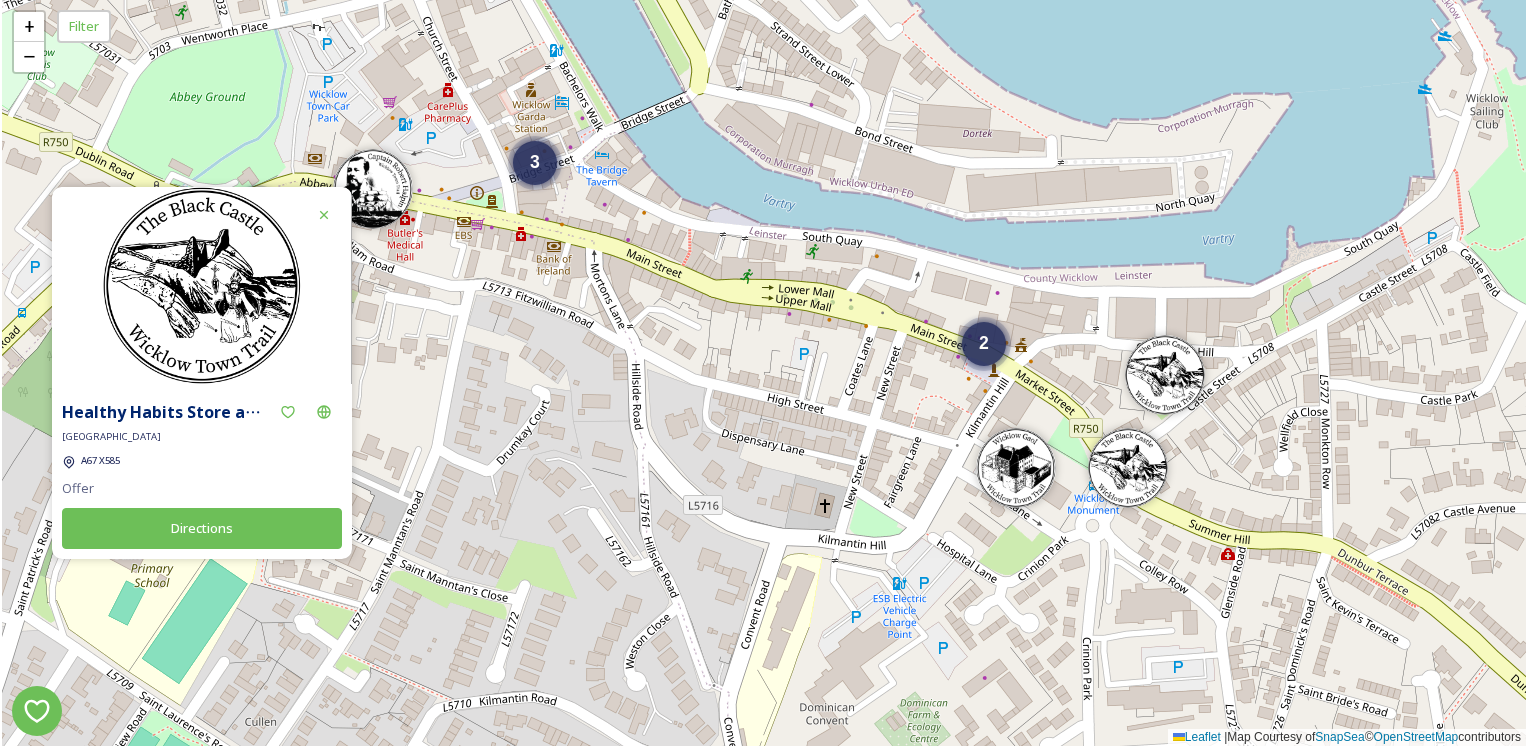 click on "4 3 2 + −  Leaflet   |  Map Courtesy of  SnapSea  ©  OpenStreetMap  contributors" at bounding box center [764, 373] 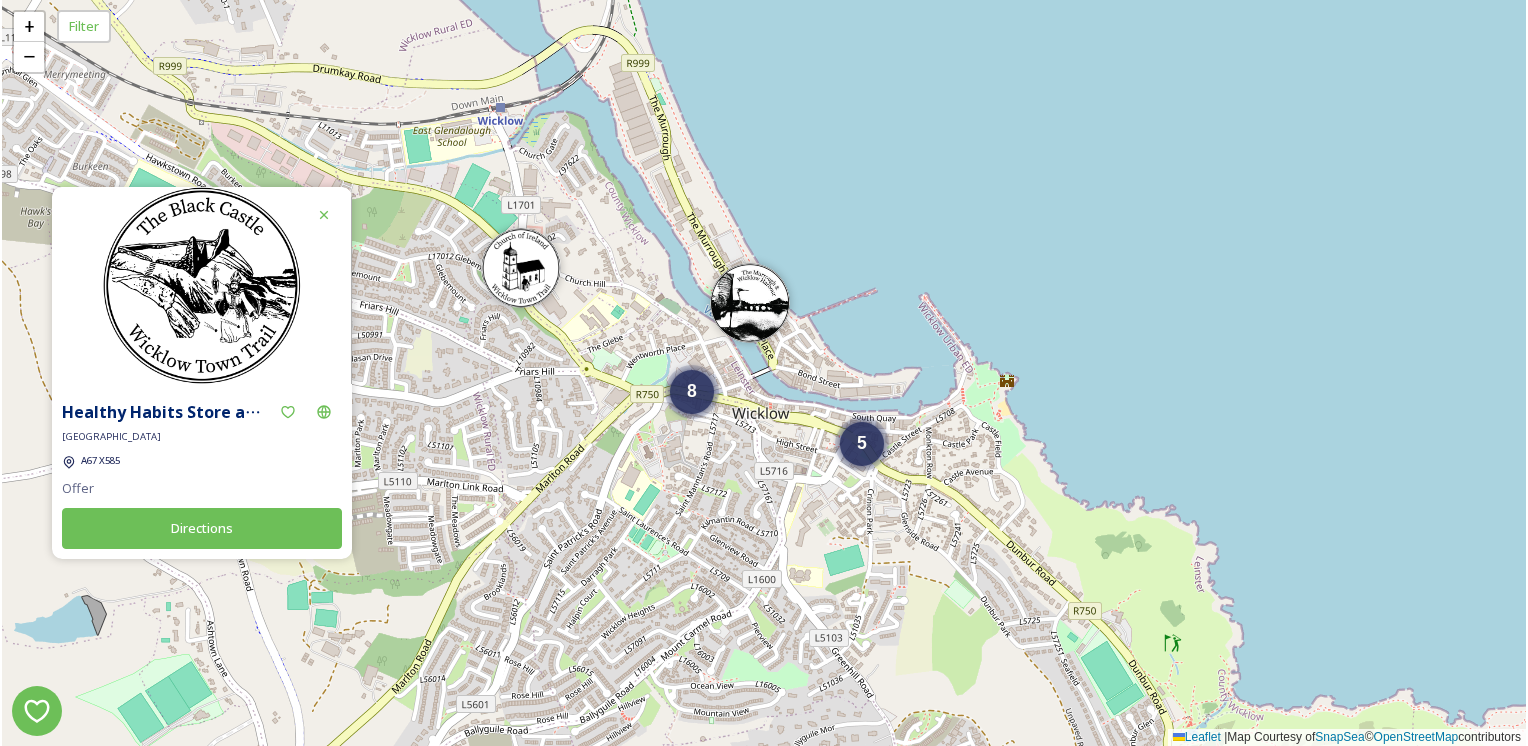 click 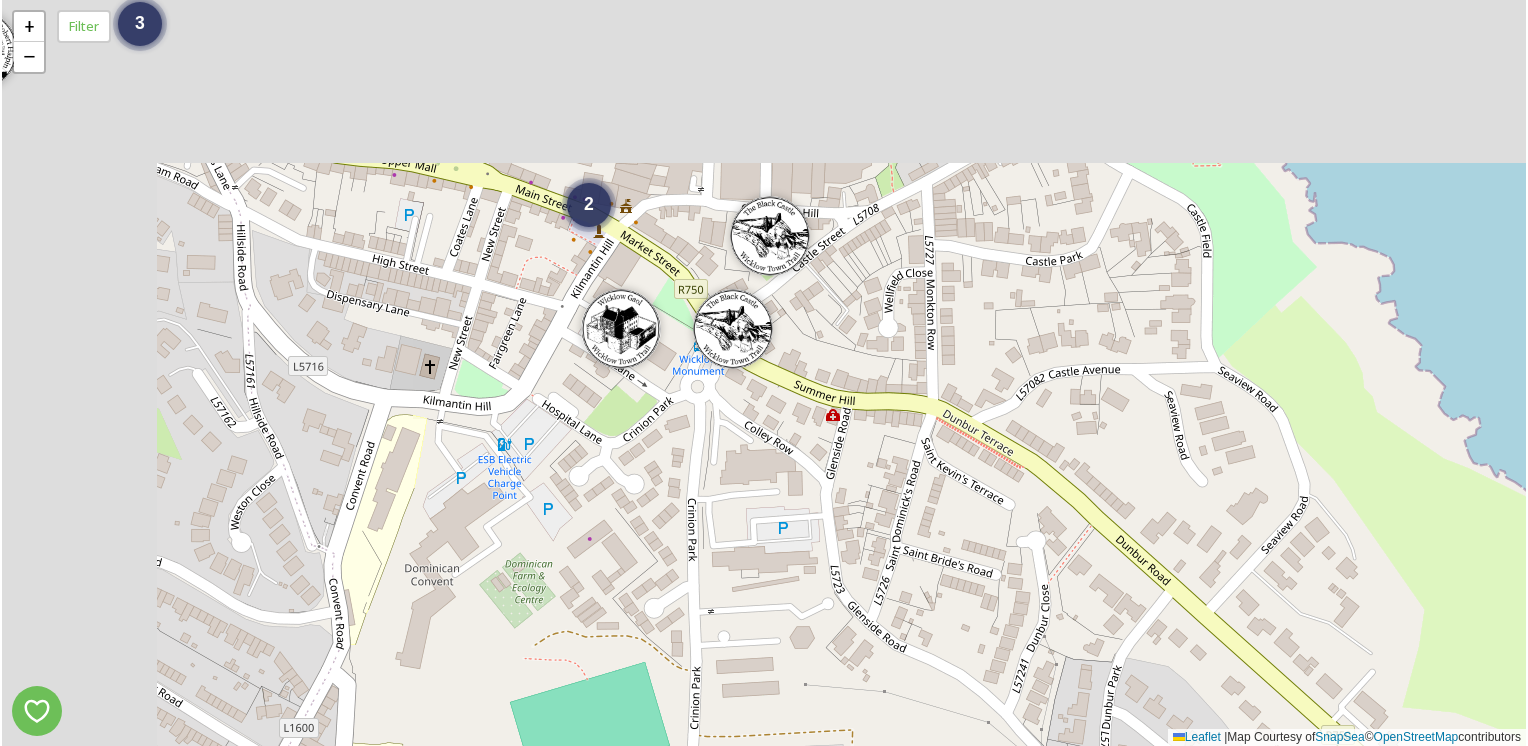 drag, startPoint x: 687, startPoint y: 666, endPoint x: 874, endPoint y: 789, distance: 223.82582 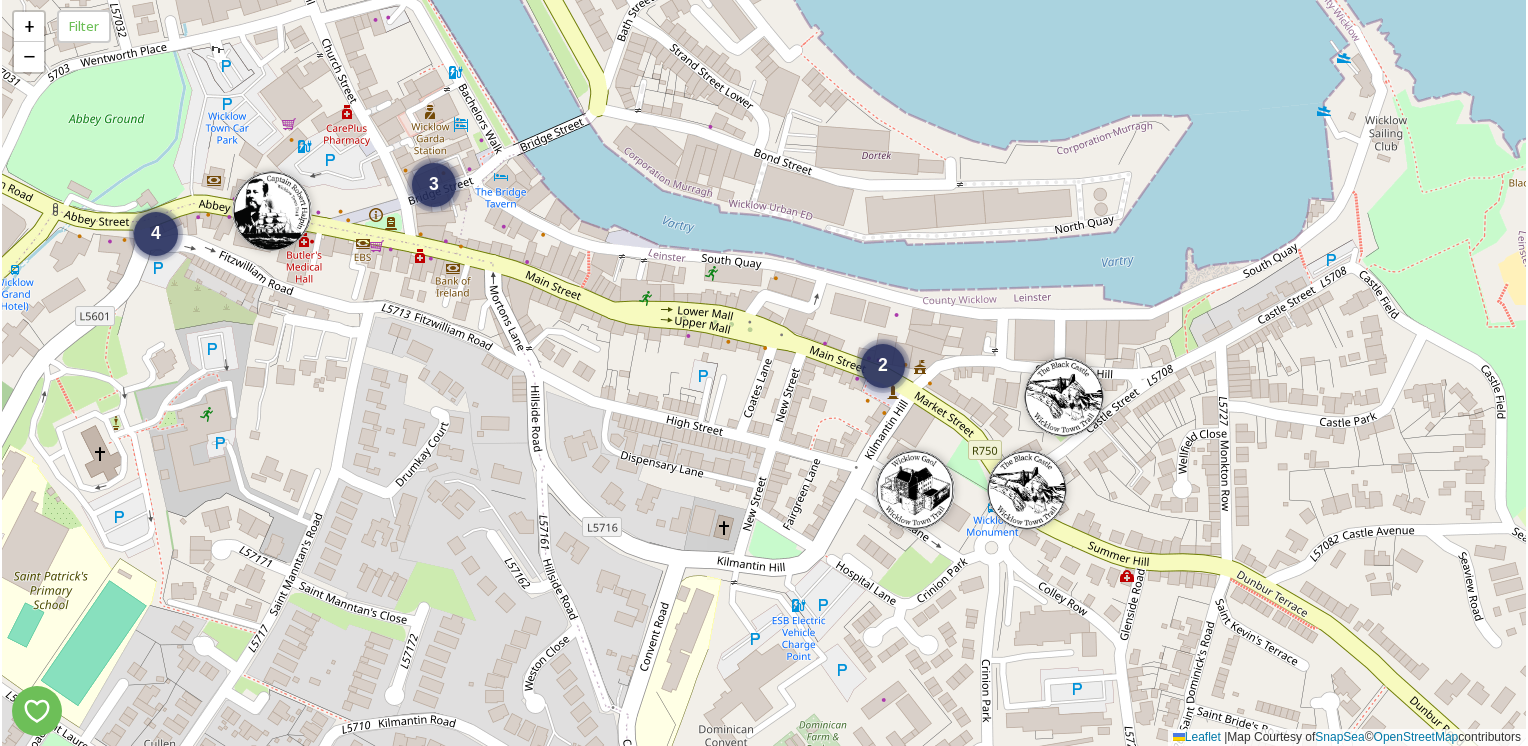drag, startPoint x: 478, startPoint y: 474, endPoint x: 572, endPoint y: 524, distance: 106.47065 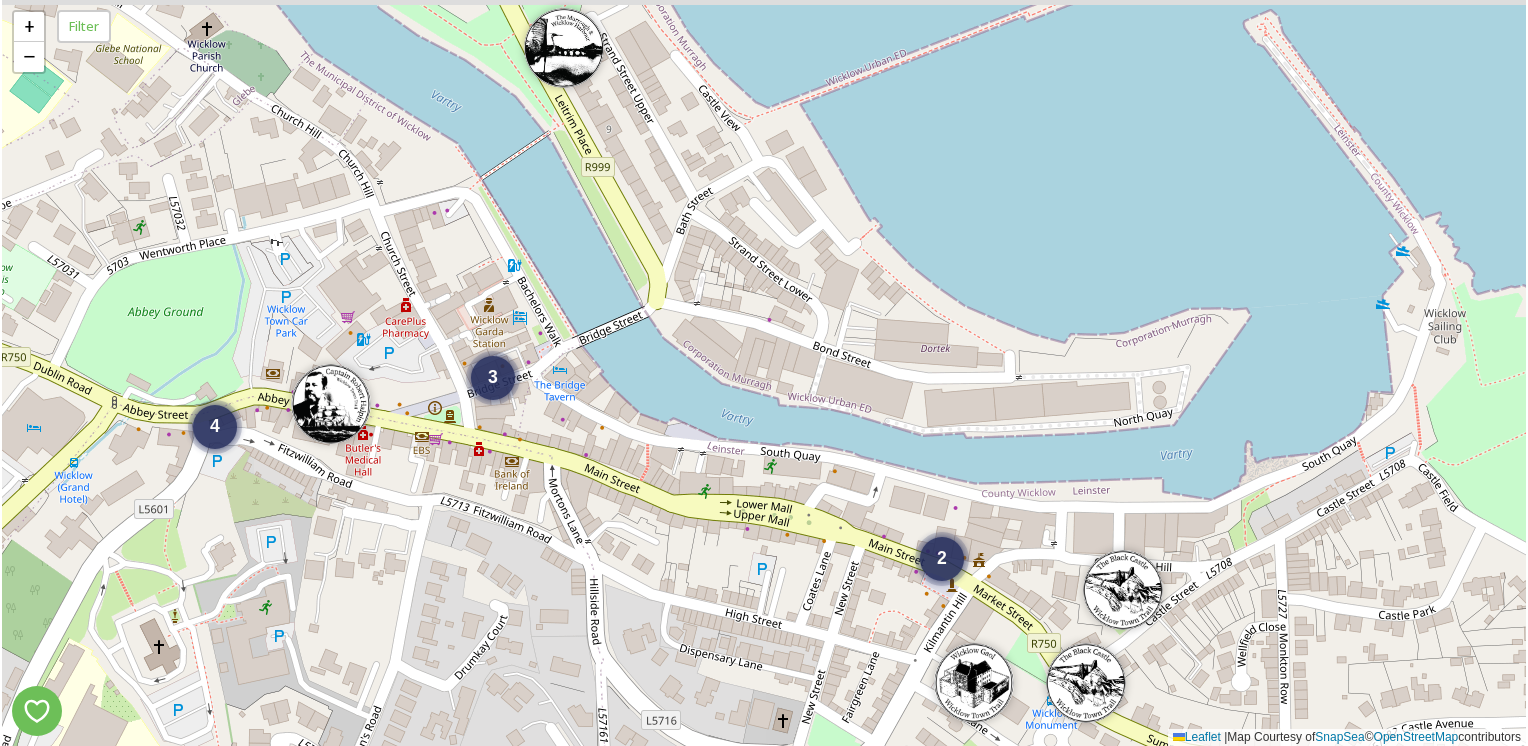 drag, startPoint x: 660, startPoint y: 400, endPoint x: 706, endPoint y: 550, distance: 156.89487 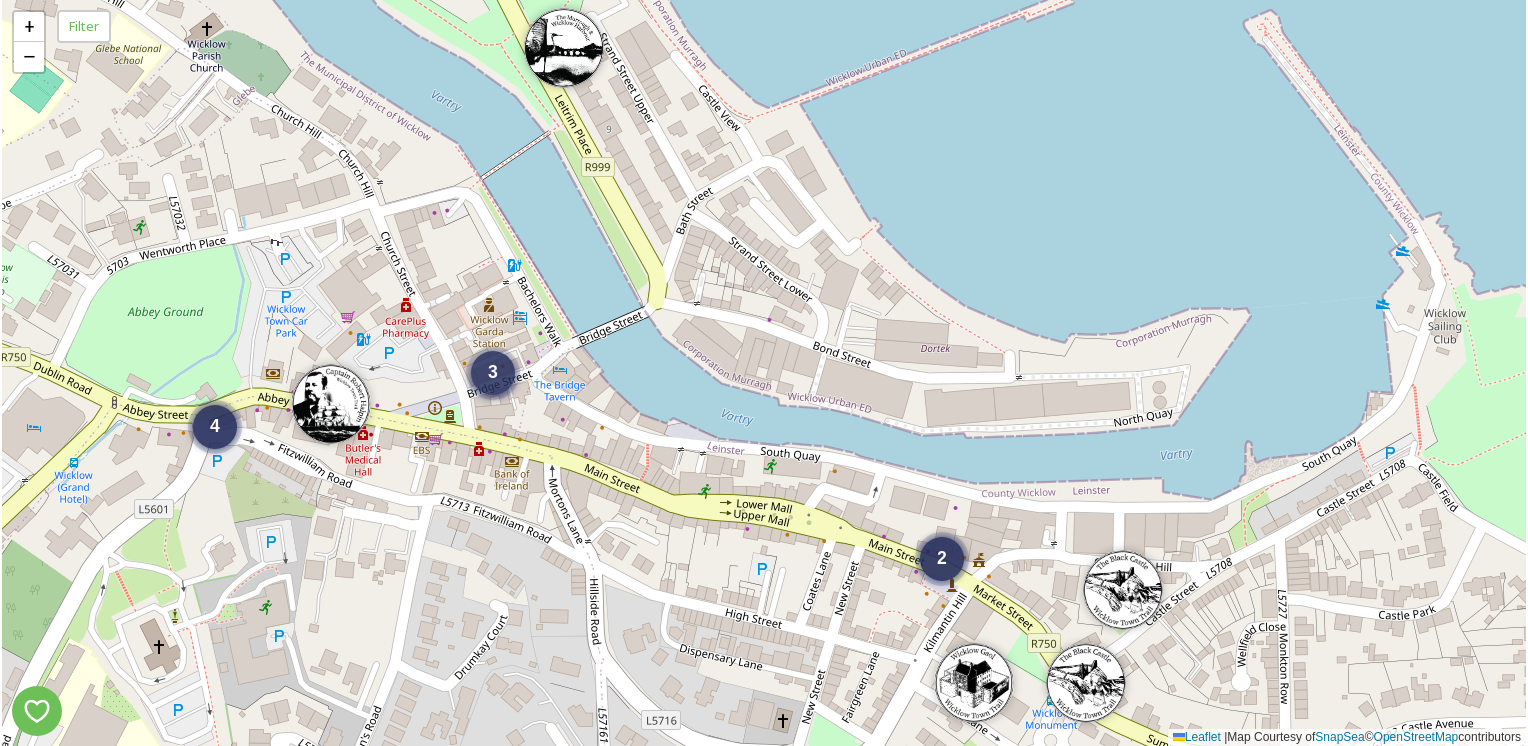click on "3" at bounding box center [493, 373] 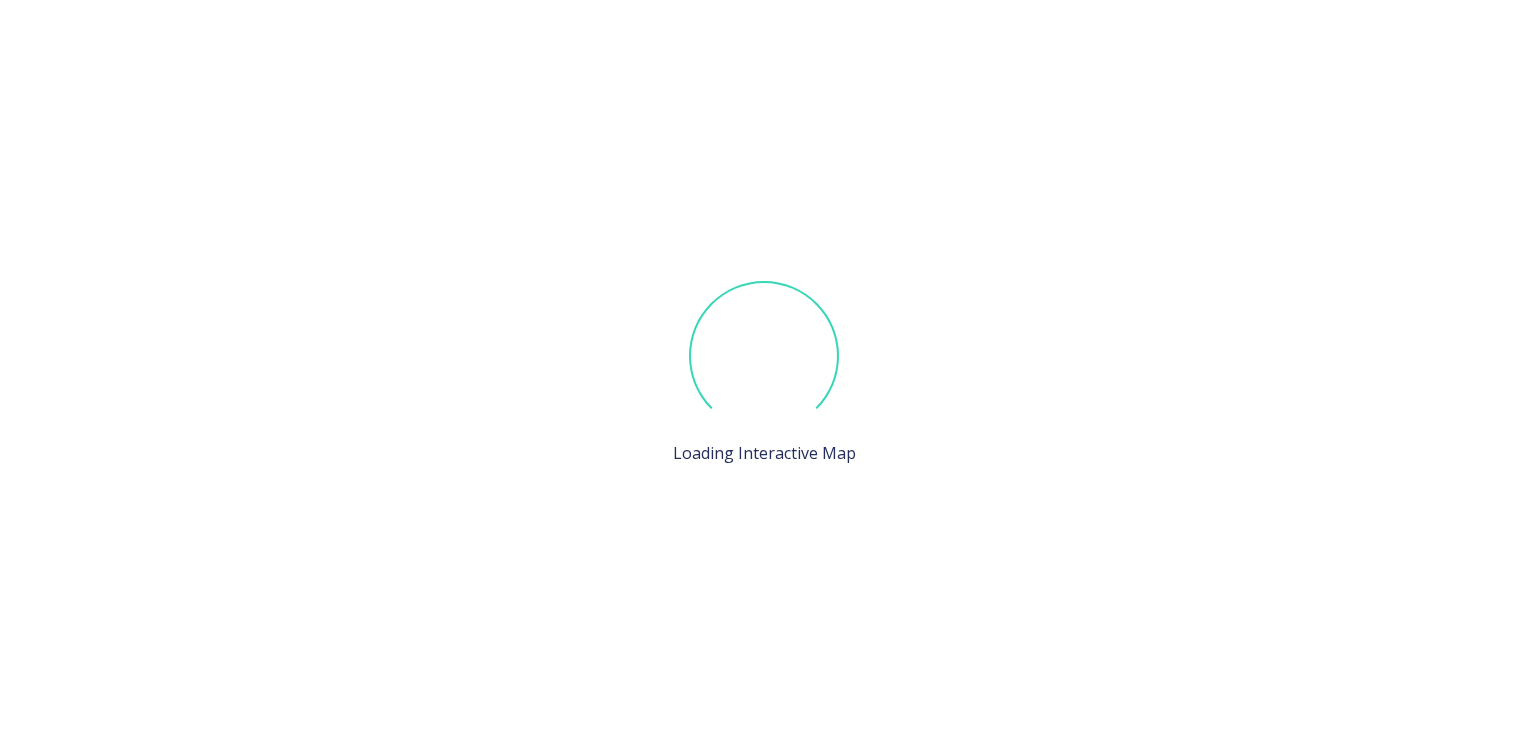 scroll, scrollTop: 0, scrollLeft: 0, axis: both 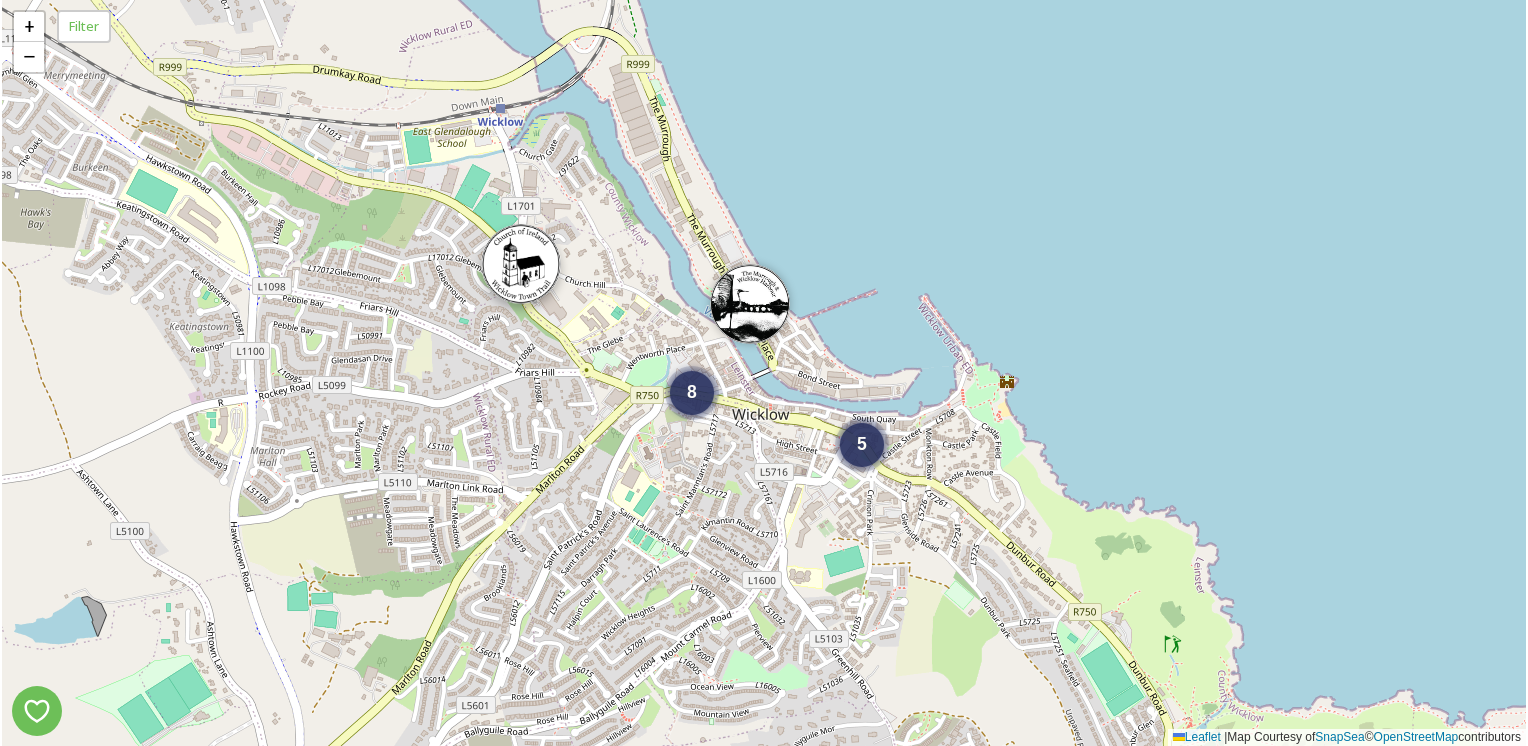 click at bounding box center [521, 264] 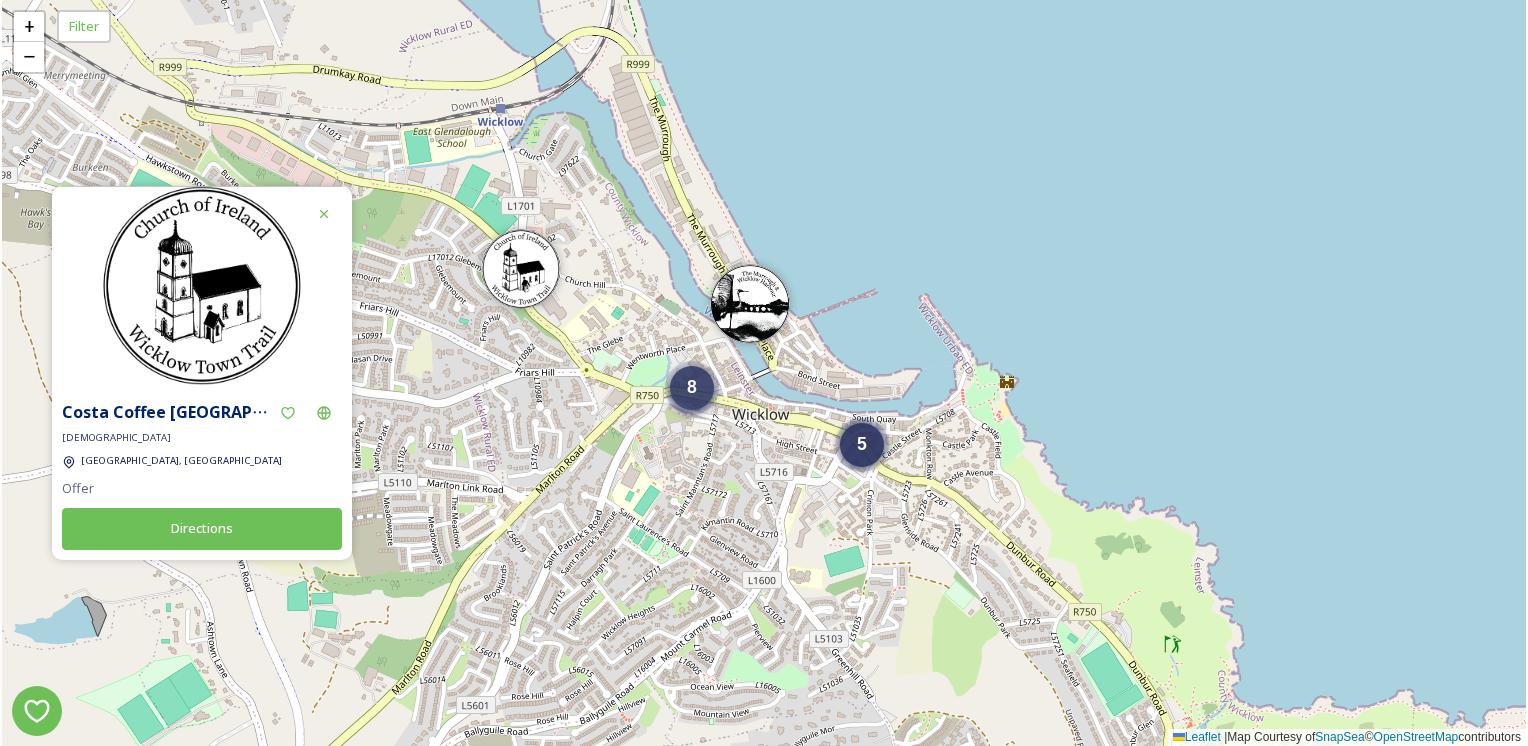 click on "8" at bounding box center [692, 387] 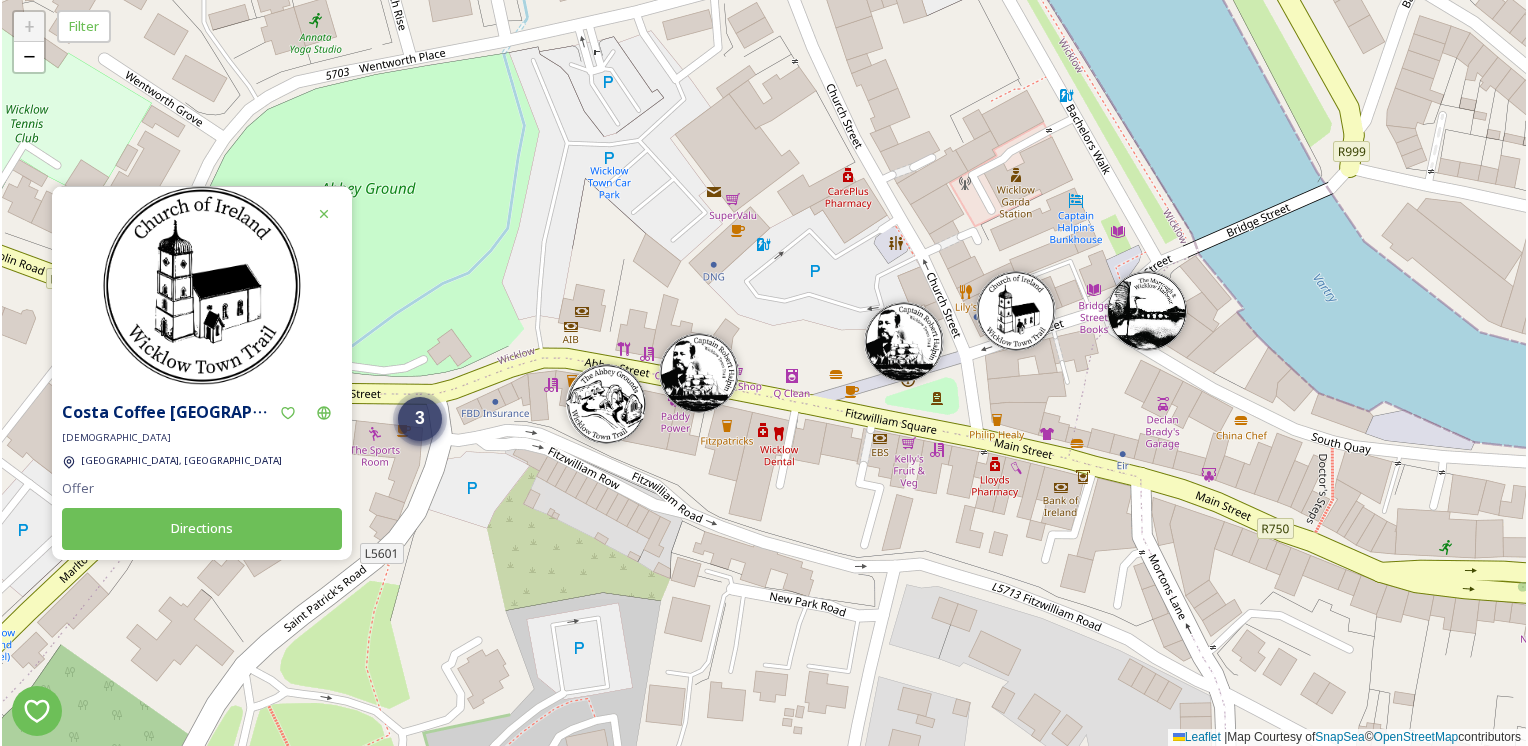 click on "3" at bounding box center [420, 419] 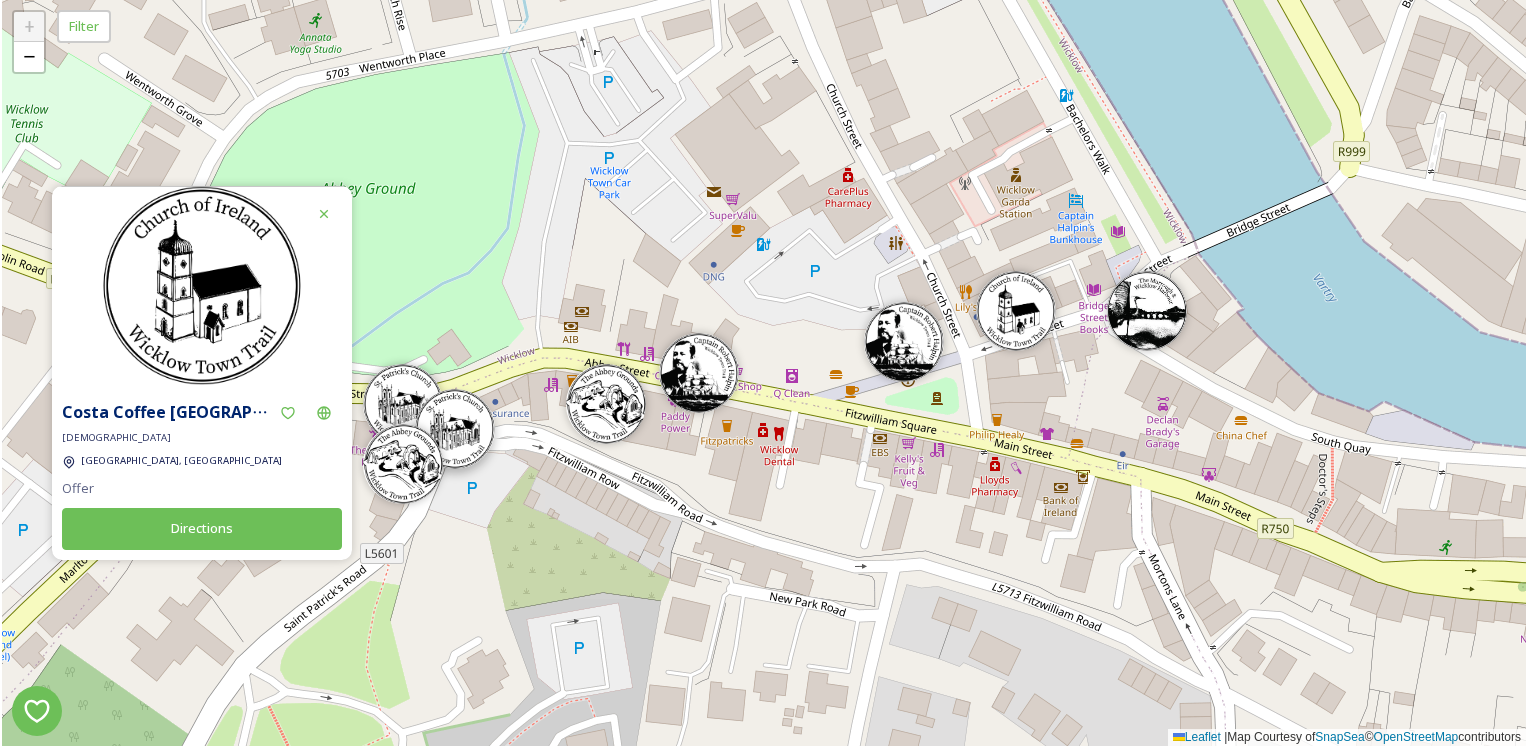 click at bounding box center [455, 429] 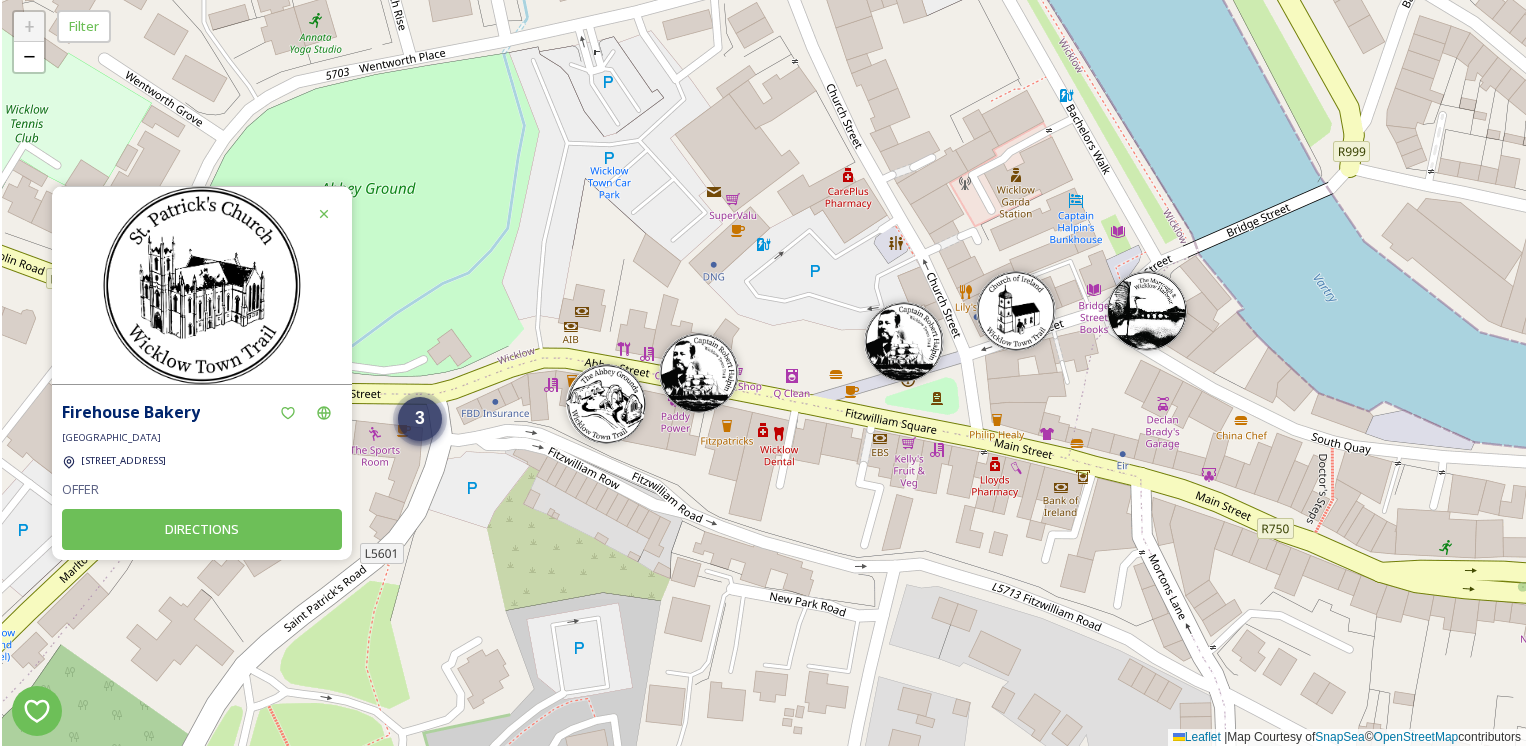 click on "3" at bounding box center (420, 419) 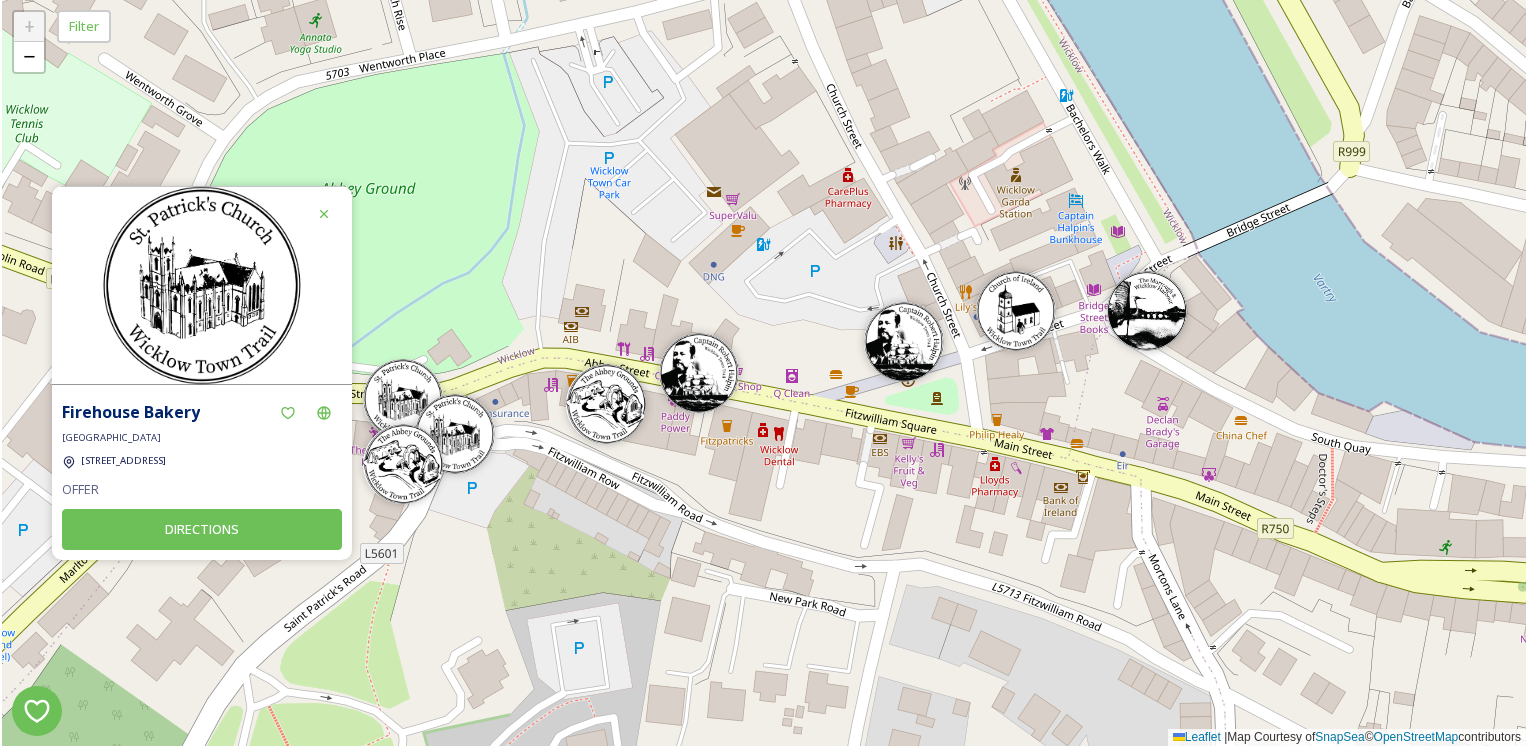 click at bounding box center (403, 399) 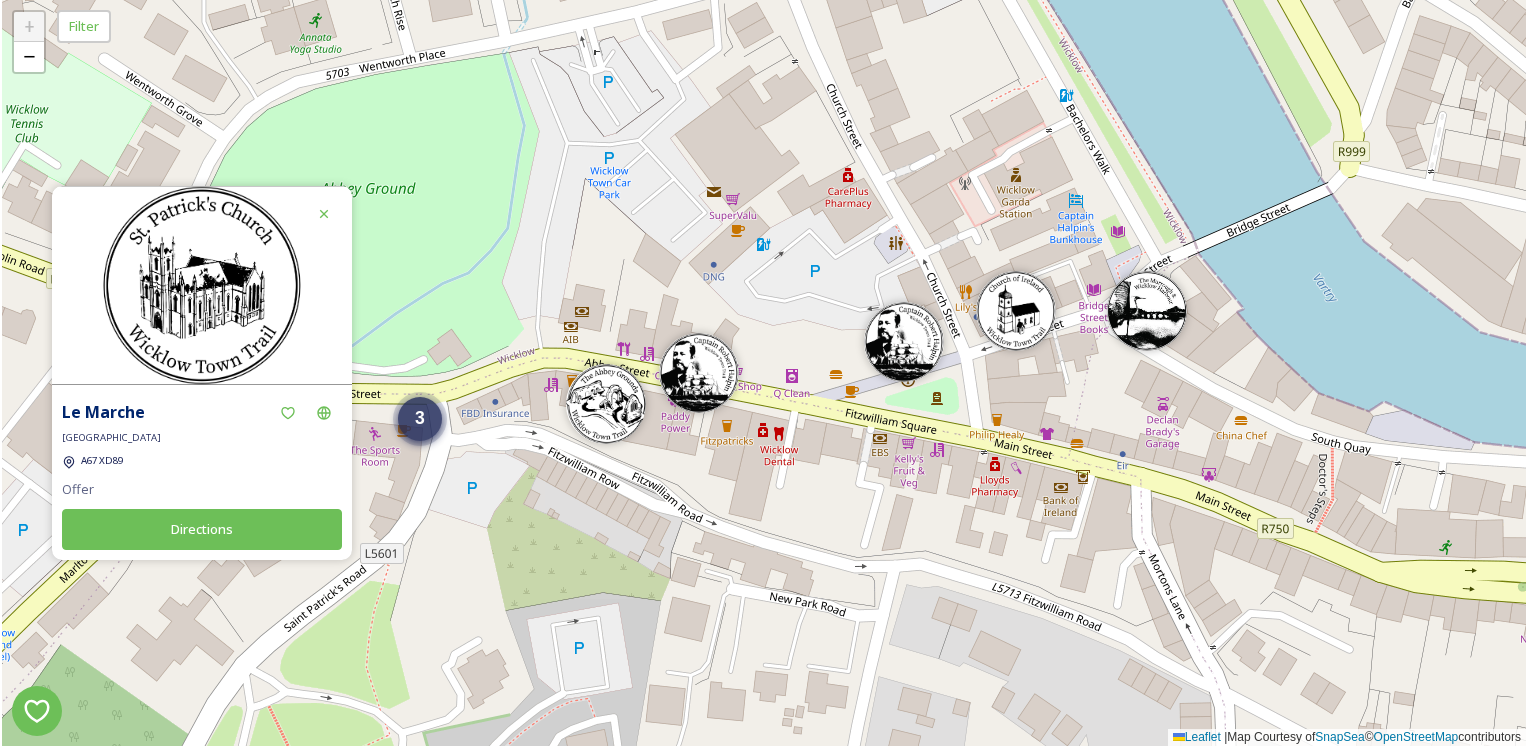 click on "3" at bounding box center [420, 418] 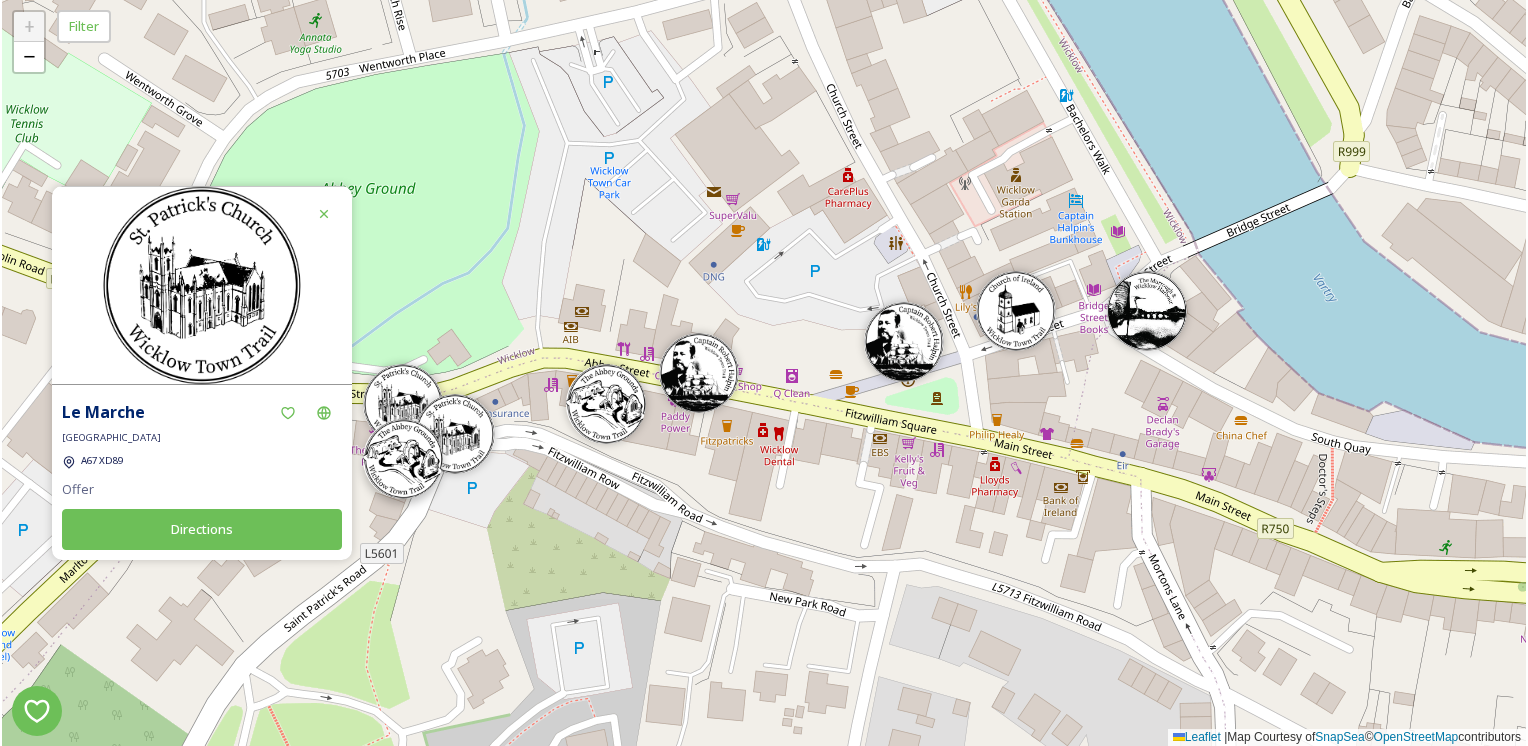 click at bounding box center (403, 459) 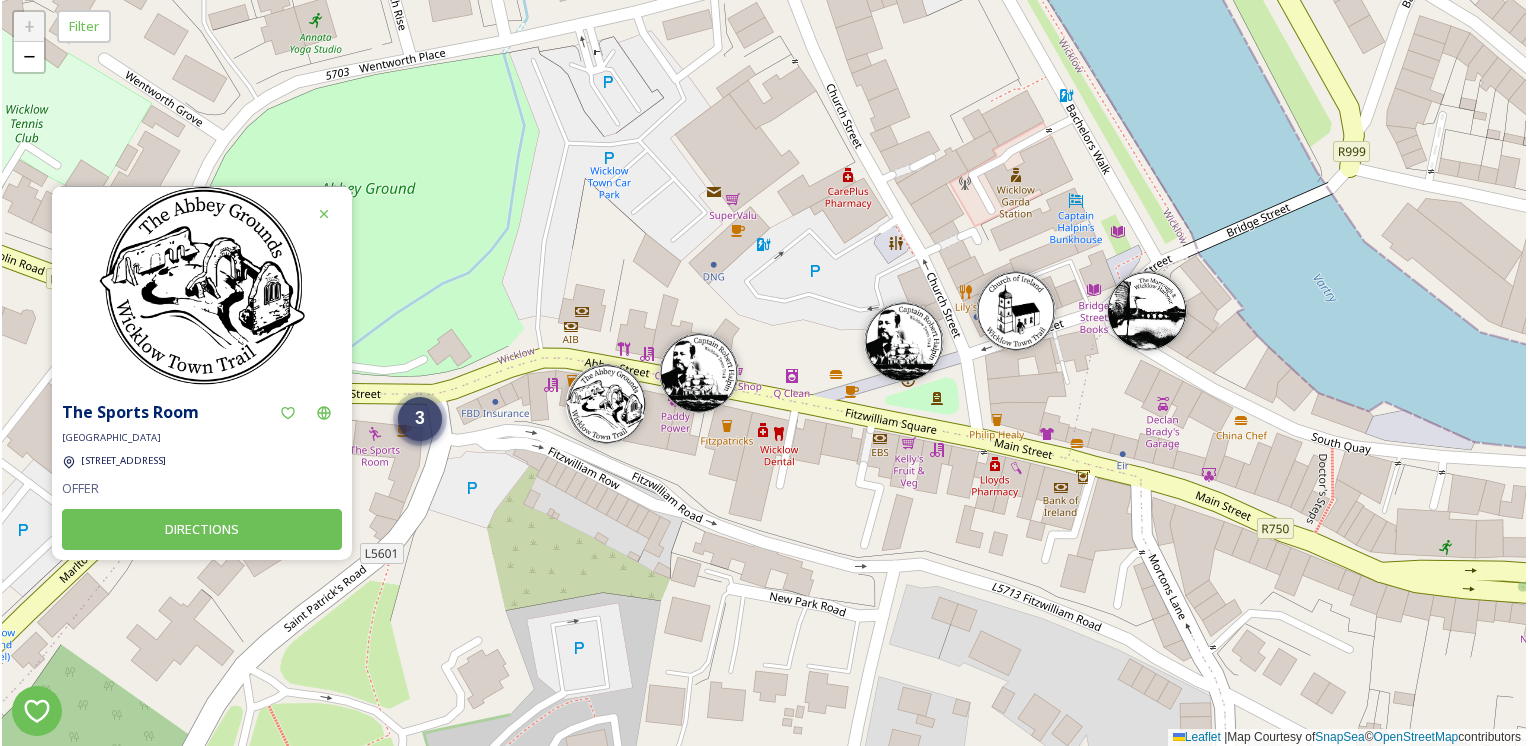 click on "3" at bounding box center [420, 418] 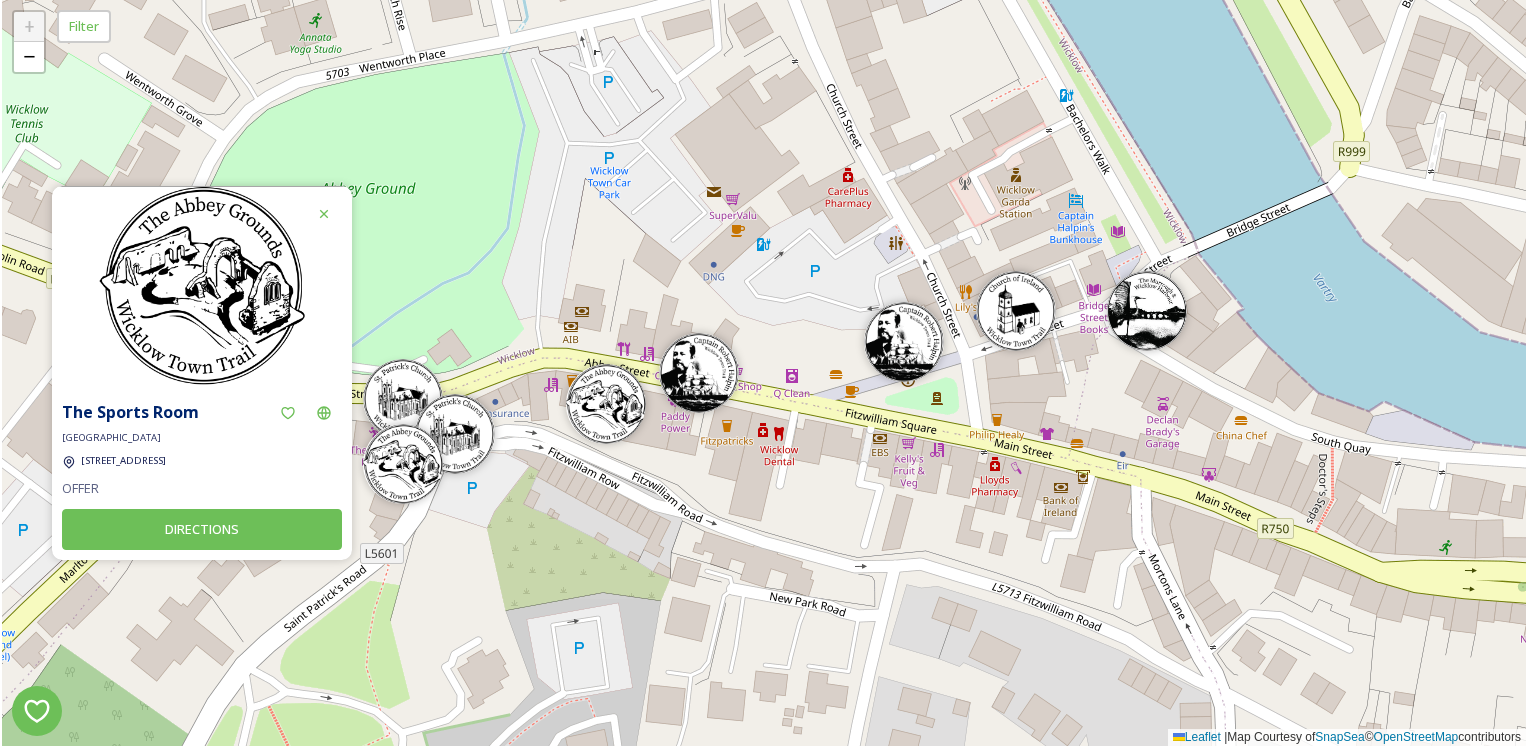 click at bounding box center [403, 399] 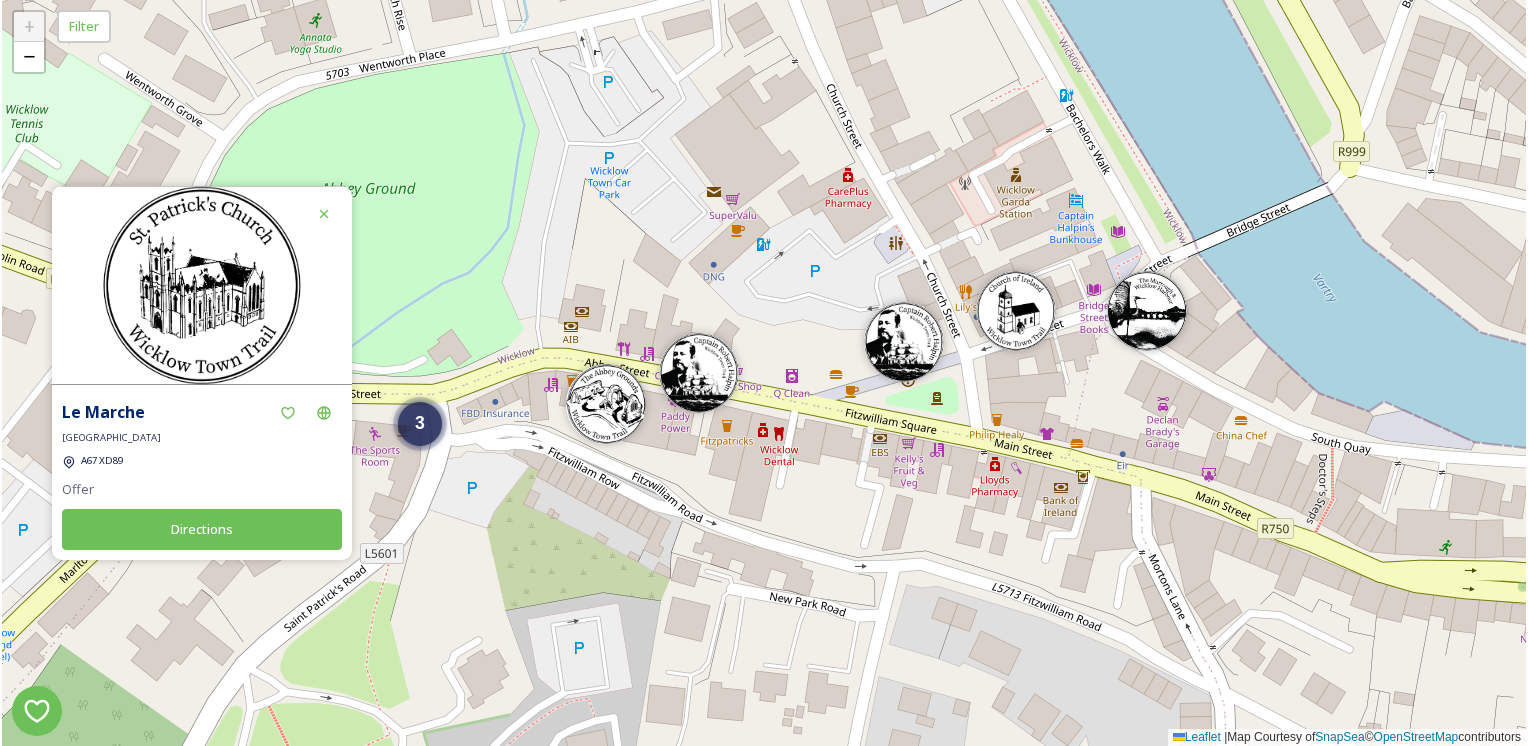 click on "Directions" at bounding box center (202, 529) 